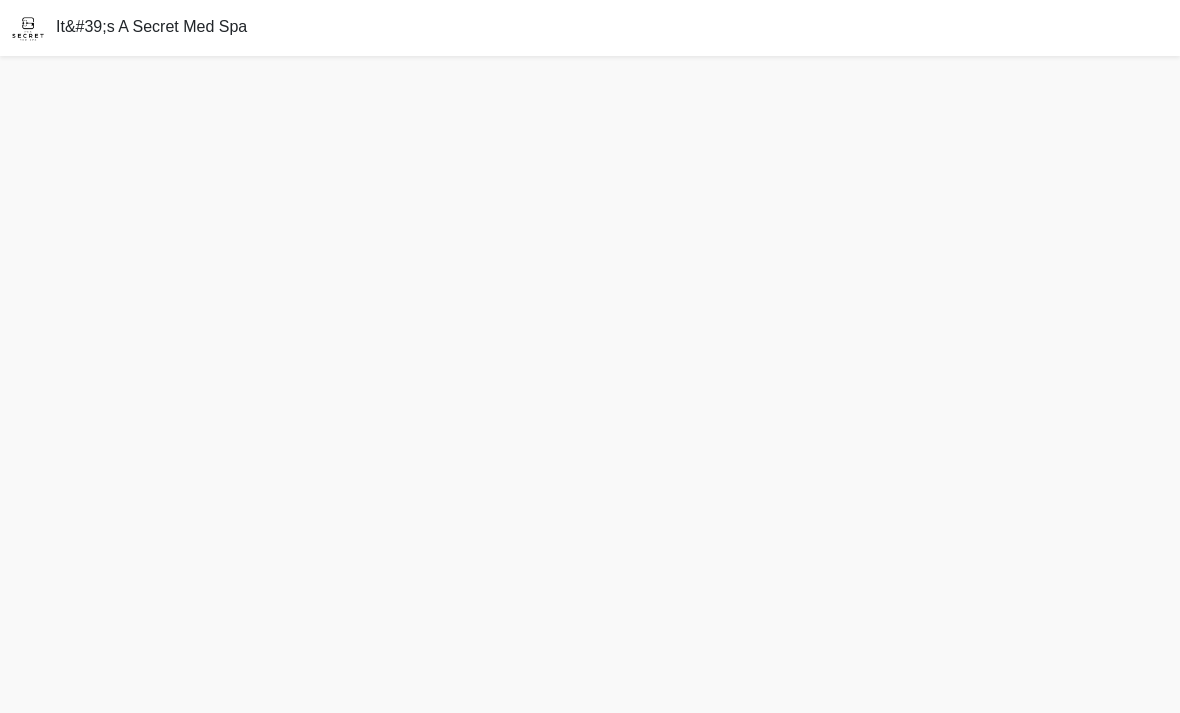 scroll, scrollTop: 64, scrollLeft: 0, axis: vertical 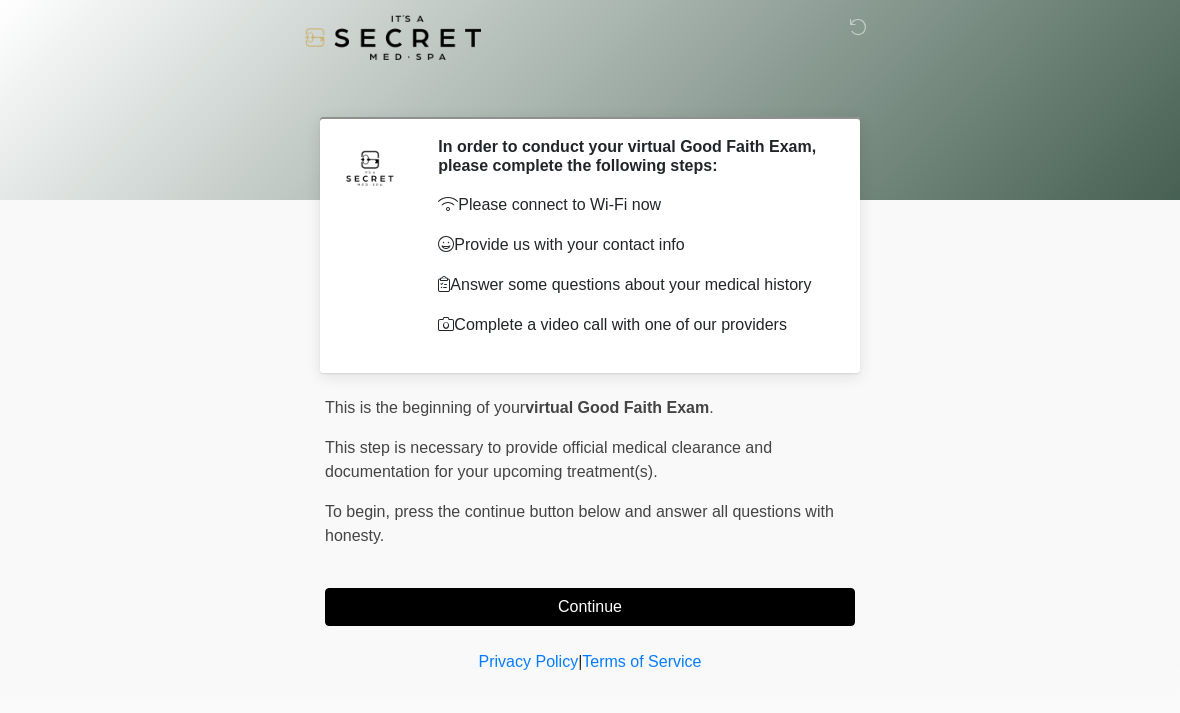 click on "This is the beginning of your  virtual Good Faith Exam .  ﻿﻿﻿﻿﻿﻿﻿﻿ This step is necessary to provide official medical clearance and documentation for your upcoming treatment(s).   ﻿﻿﻿﻿﻿﻿To begin, ﻿﻿﻿﻿﻿﻿ press the continue button below and answer all questions with honesty.
Continue" at bounding box center [590, 511] 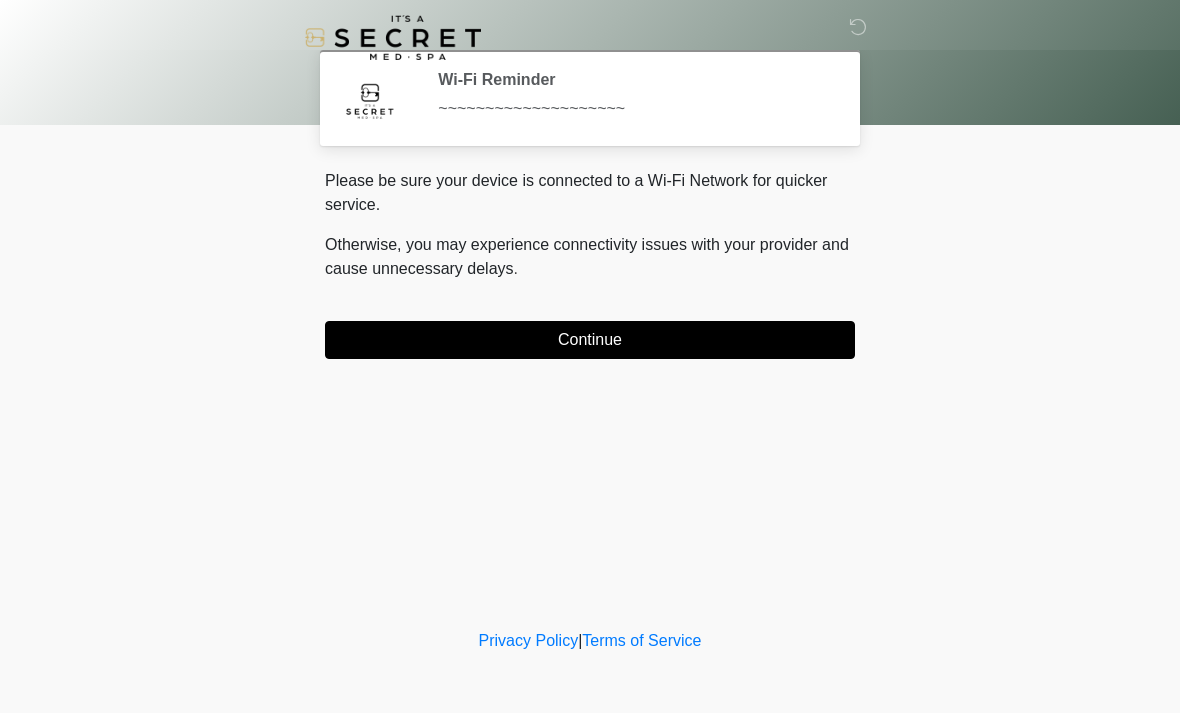 click on "Continue" at bounding box center [590, 340] 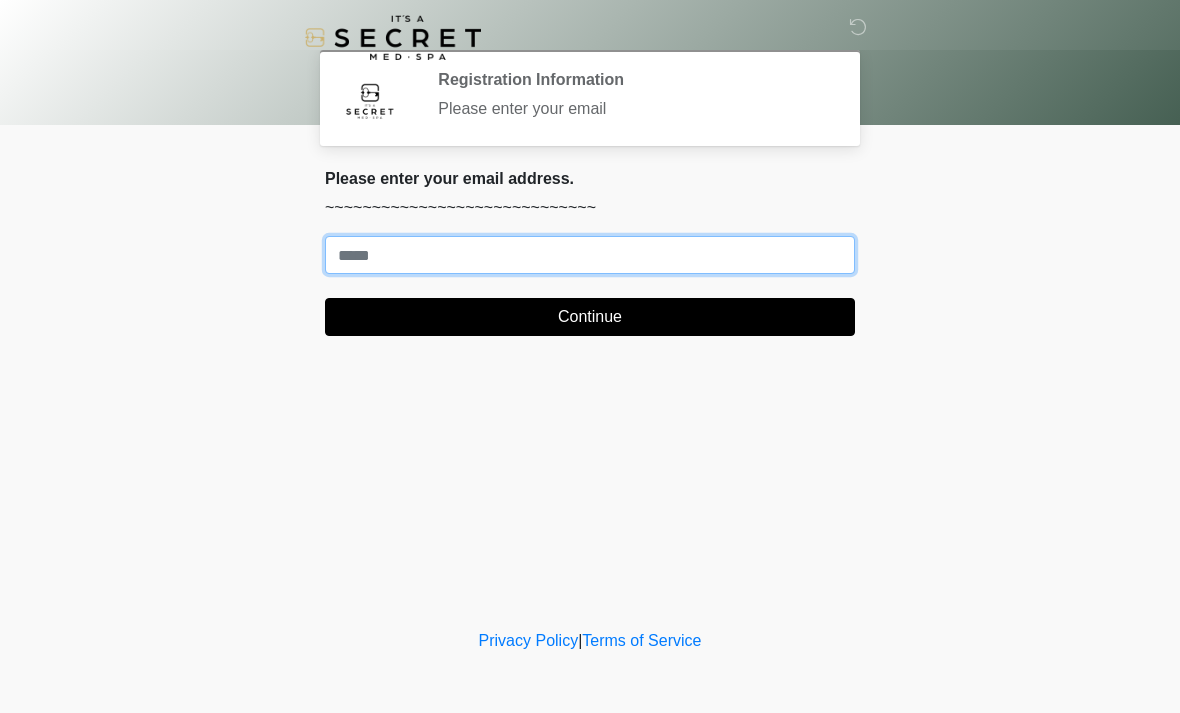click on "Where should we email your treatment plan?" at bounding box center [590, 255] 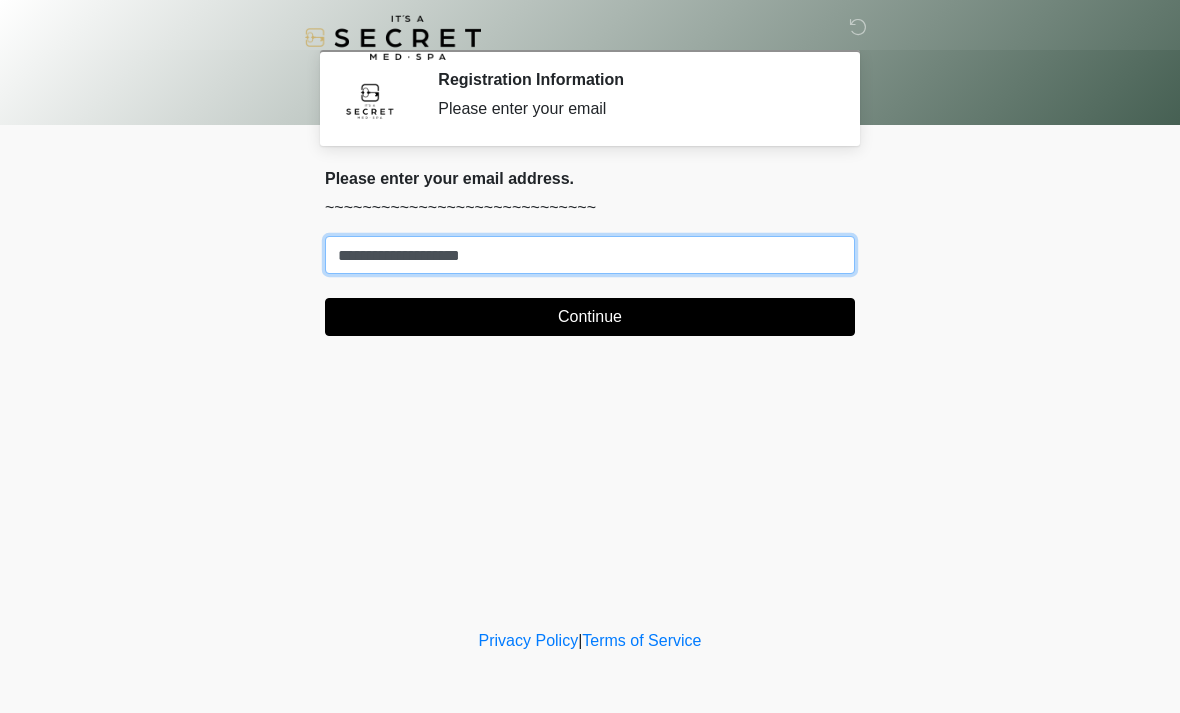 type on "**********" 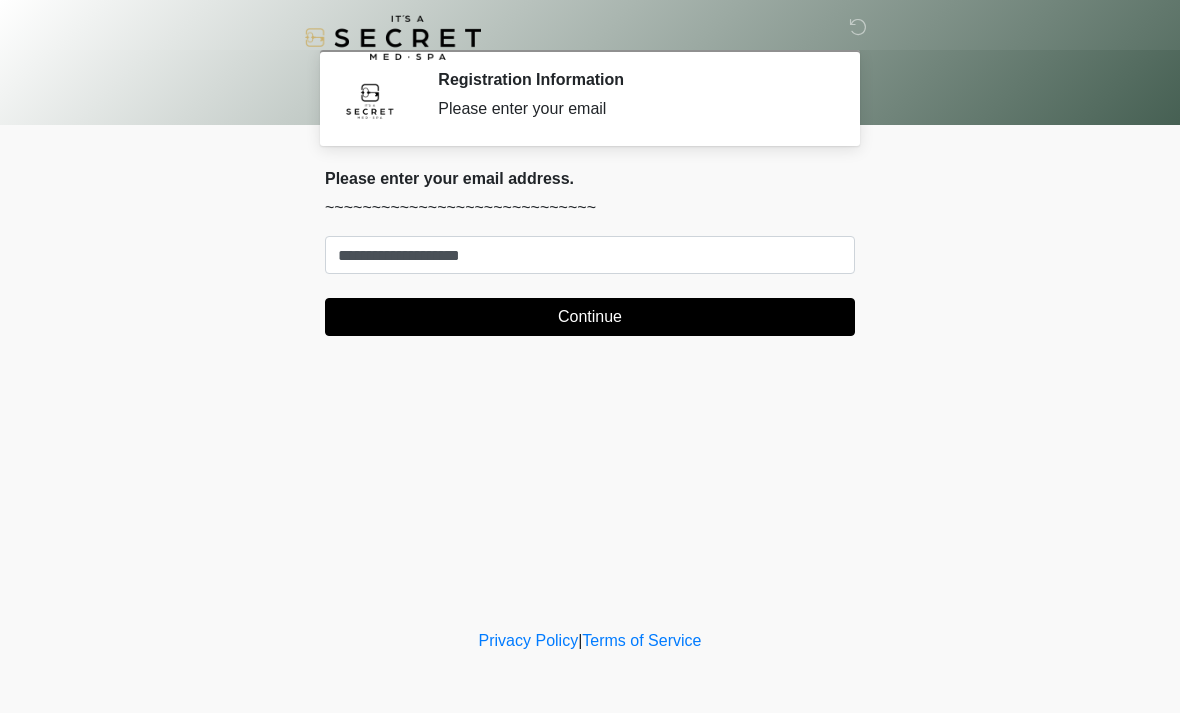 click on "‎ ‎
Registration Information
Please enter your email
Please connect to Wi-Fi now   Provide us with your contact info  Answer some questions about your medical history  Complete a video call with one of our providers
This is the beginning of your  virtual Good Faith Exam .  ﻿﻿﻿﻿﻿﻿﻿﻿ This step is necessary to provide official medical clearance and documentation for your upcoming treatment(s).   ﻿﻿﻿﻿﻿﻿To begin, ﻿﻿﻿﻿﻿﻿ press the continue button below and answer all questions with honesty.
Continue
Please be sure your device is connected to a Wi-Fi Network for quicker service.  .
Continue" at bounding box center (590, 356) 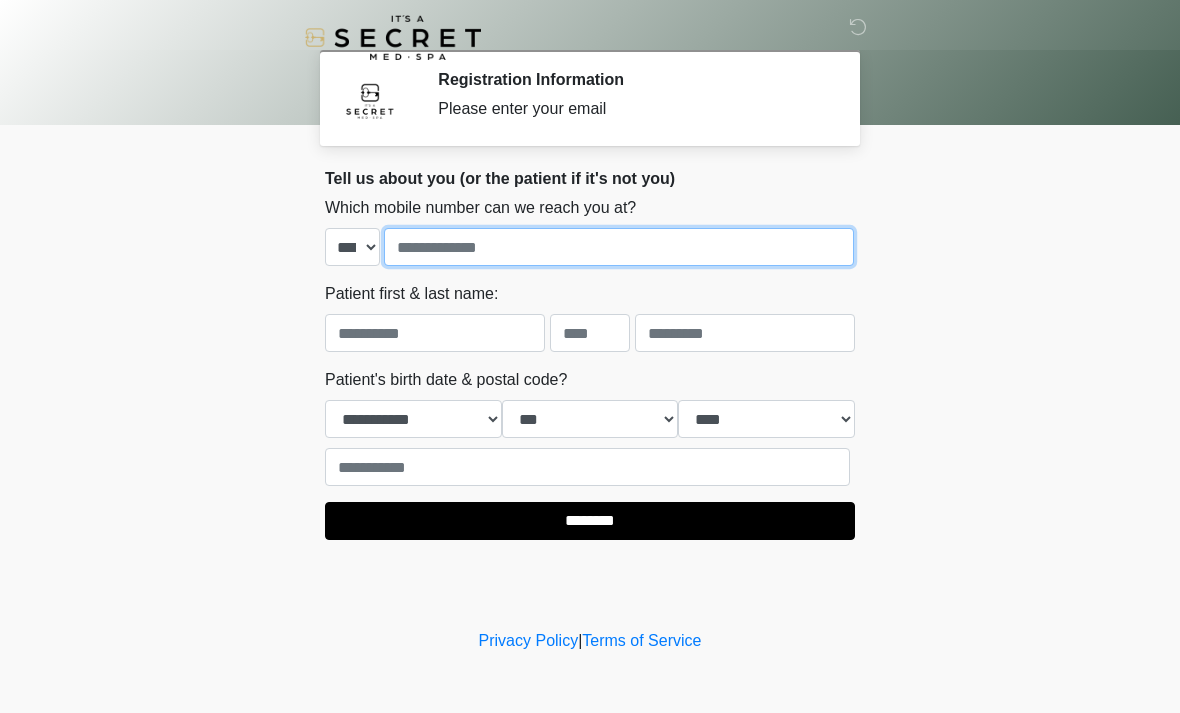 click at bounding box center (619, 247) 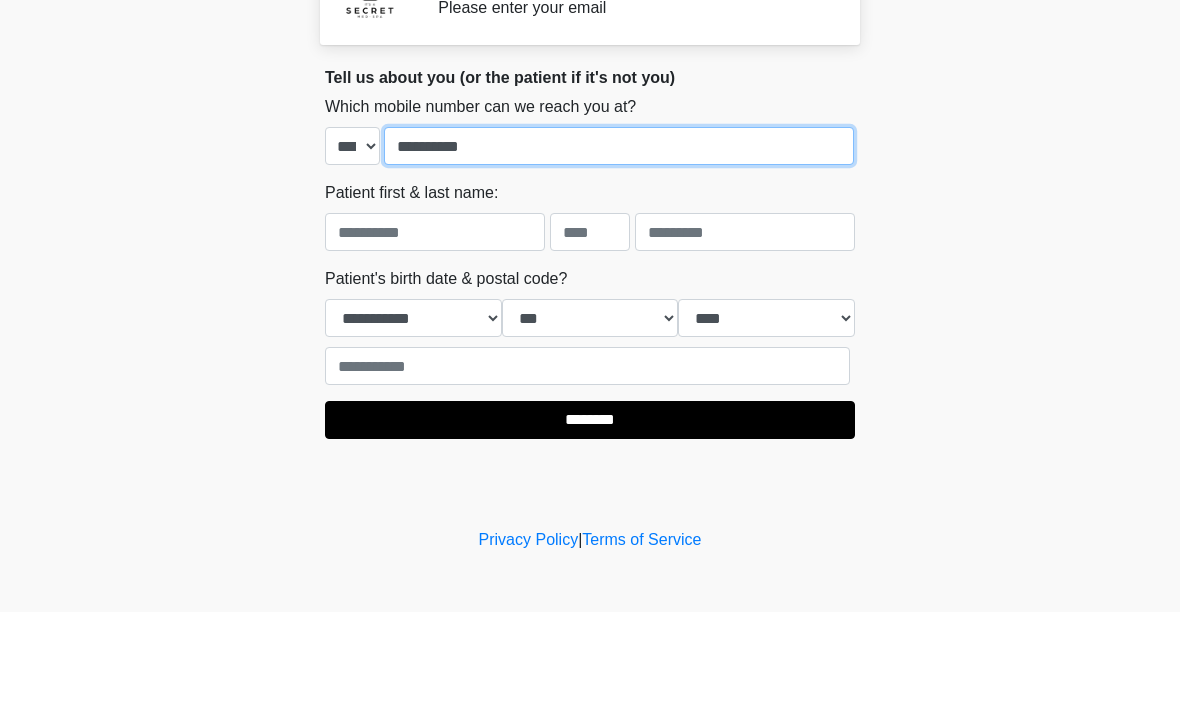type on "**********" 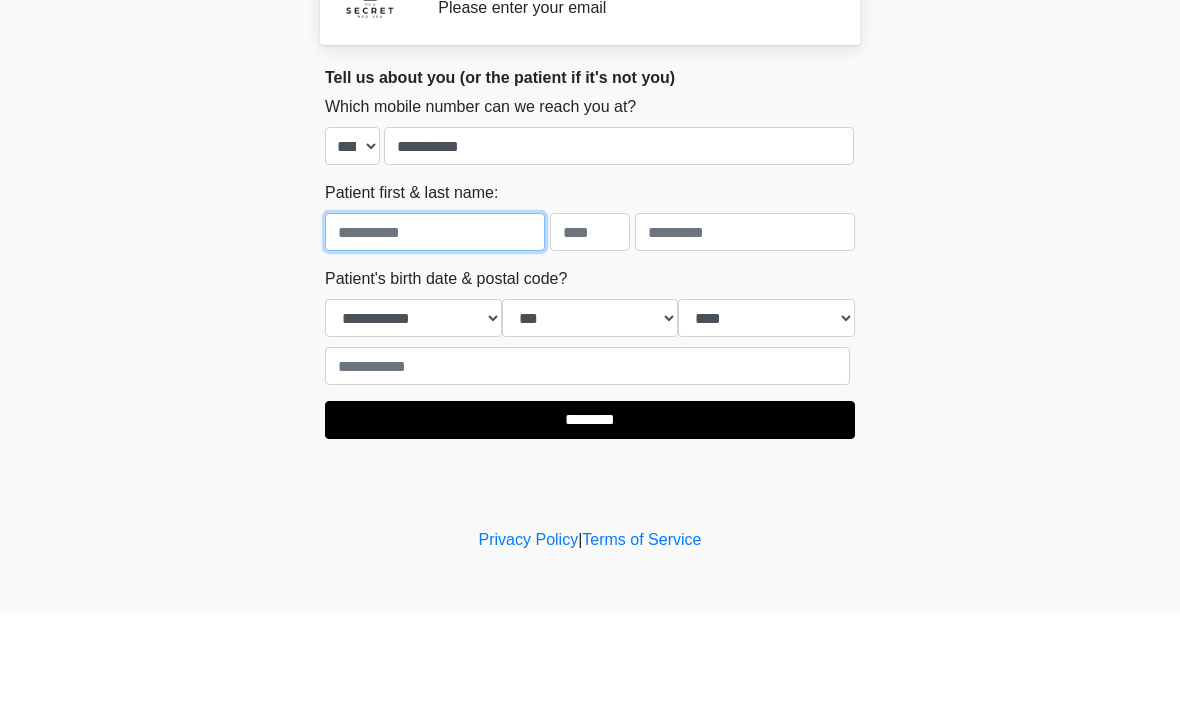 click at bounding box center [435, 333] 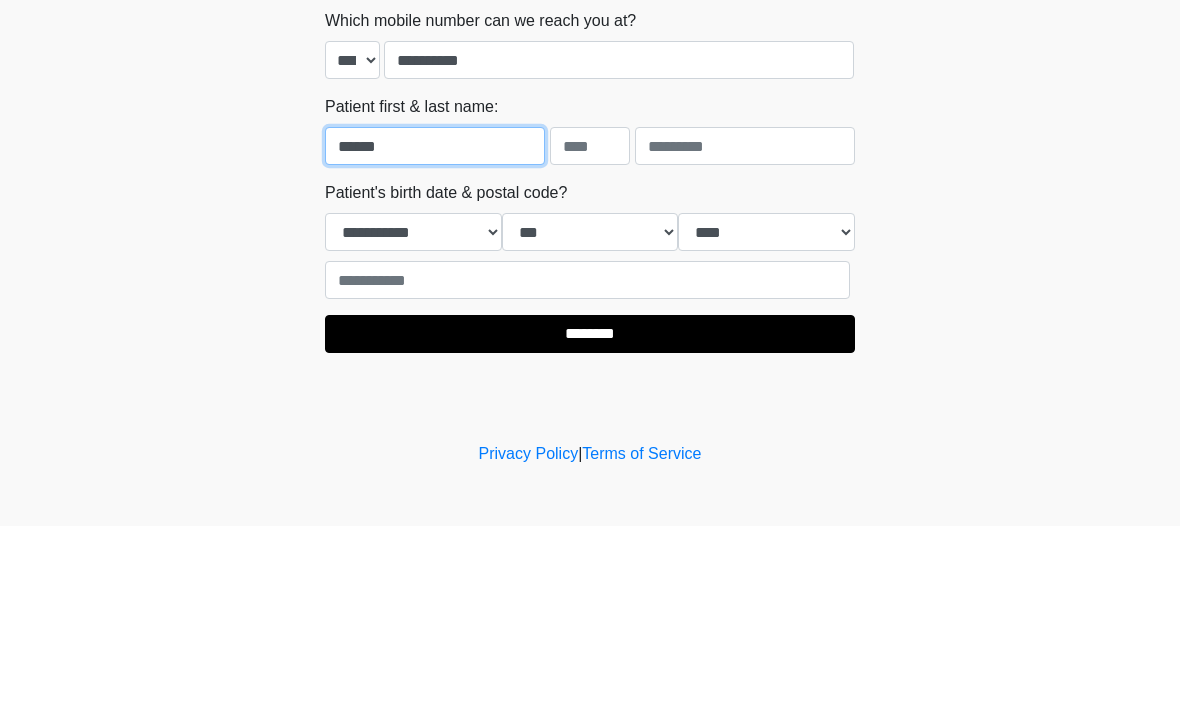 type on "******" 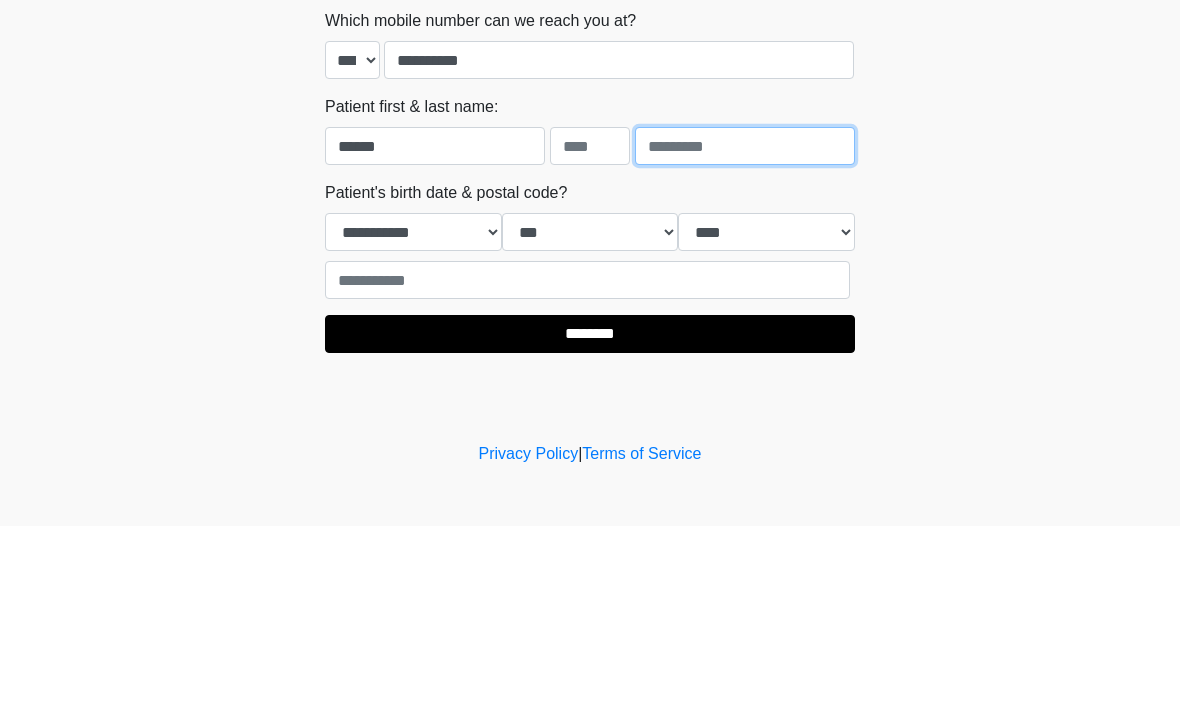 click at bounding box center [745, 333] 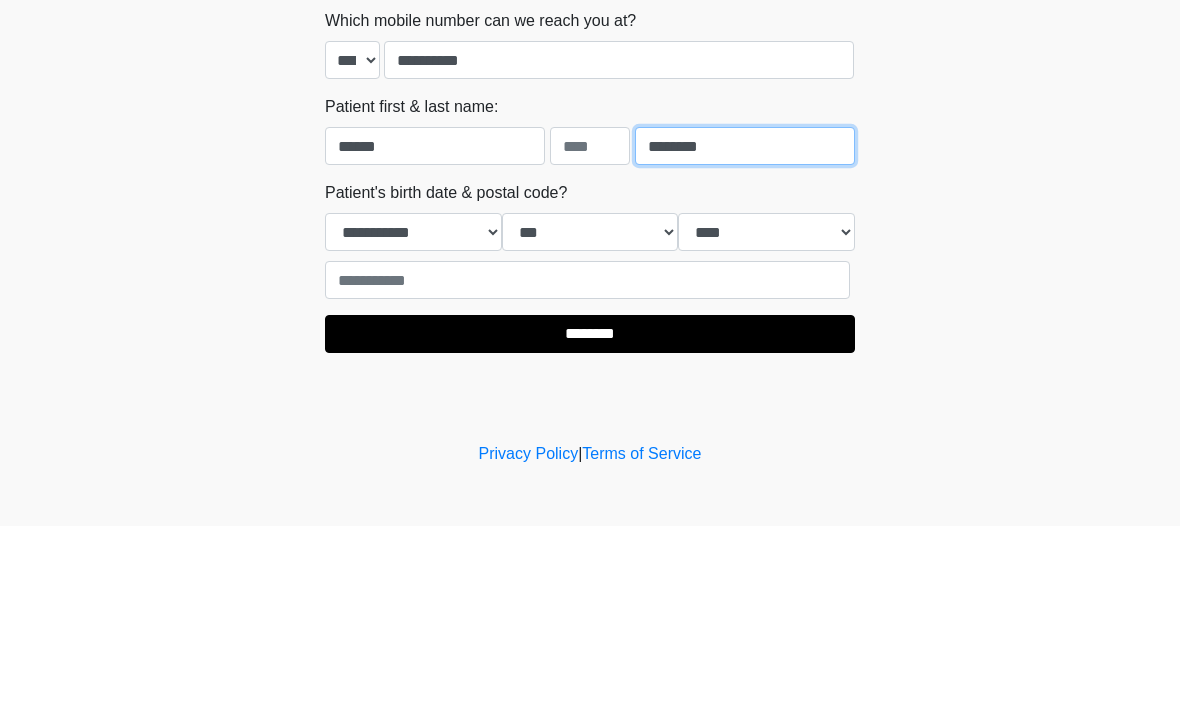 type on "********" 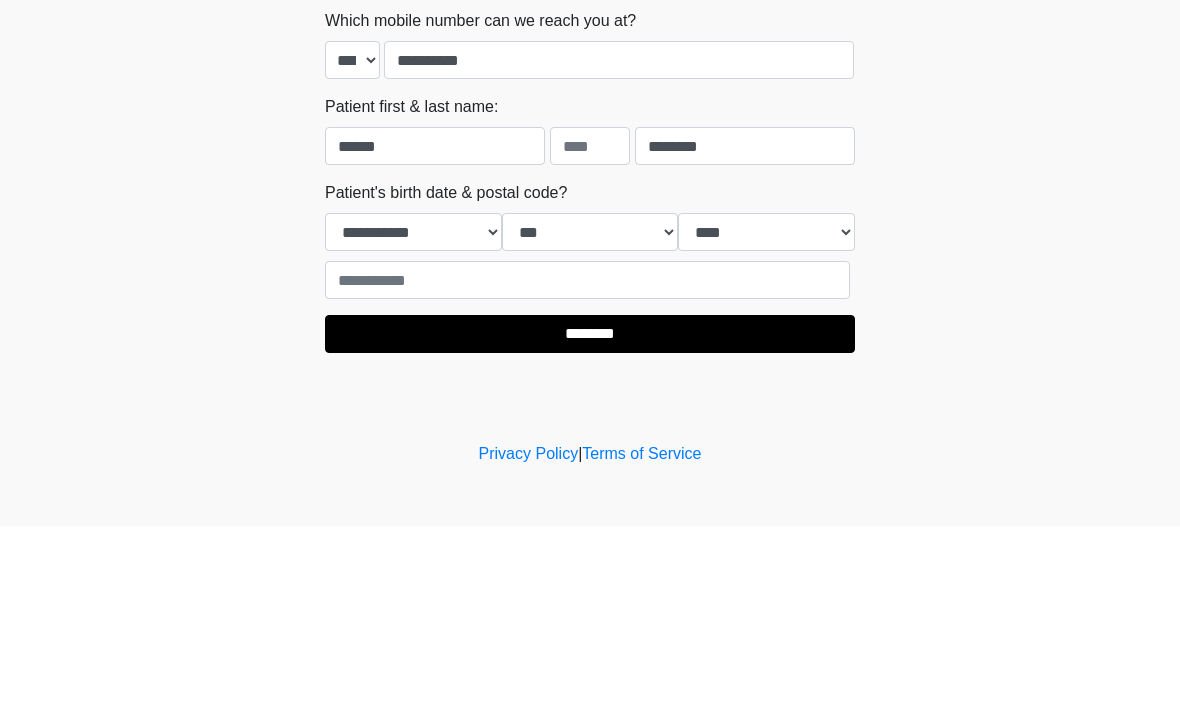 click on "‎ ‎
Registration Information
Please enter your email
Please connect to Wi-Fi now   Provide us with your contact info  Answer some questions about your medical history  Complete a video call with one of our providers
This is the beginning of your  virtual Good Faith Exam .  ﻿﻿﻿﻿﻿﻿﻿﻿ This step is necessary to provide official medical clearance and documentation for your upcoming treatment(s).   ﻿﻿﻿﻿﻿﻿To begin, ﻿﻿﻿﻿﻿﻿ press the continue button below and answer all questions with honesty.
Continue
Please be sure your device is connected to a Wi-Fi Network for quicker service.  .
Continue" at bounding box center [590, 356] 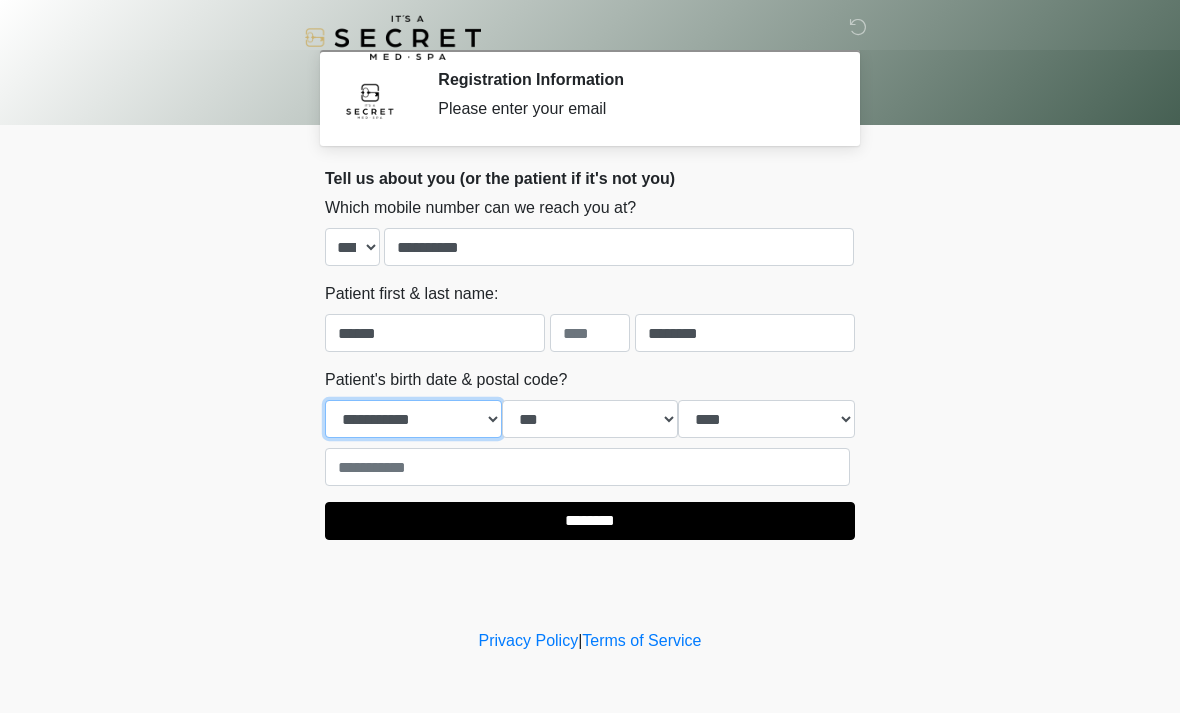 click on "**********" at bounding box center [413, 419] 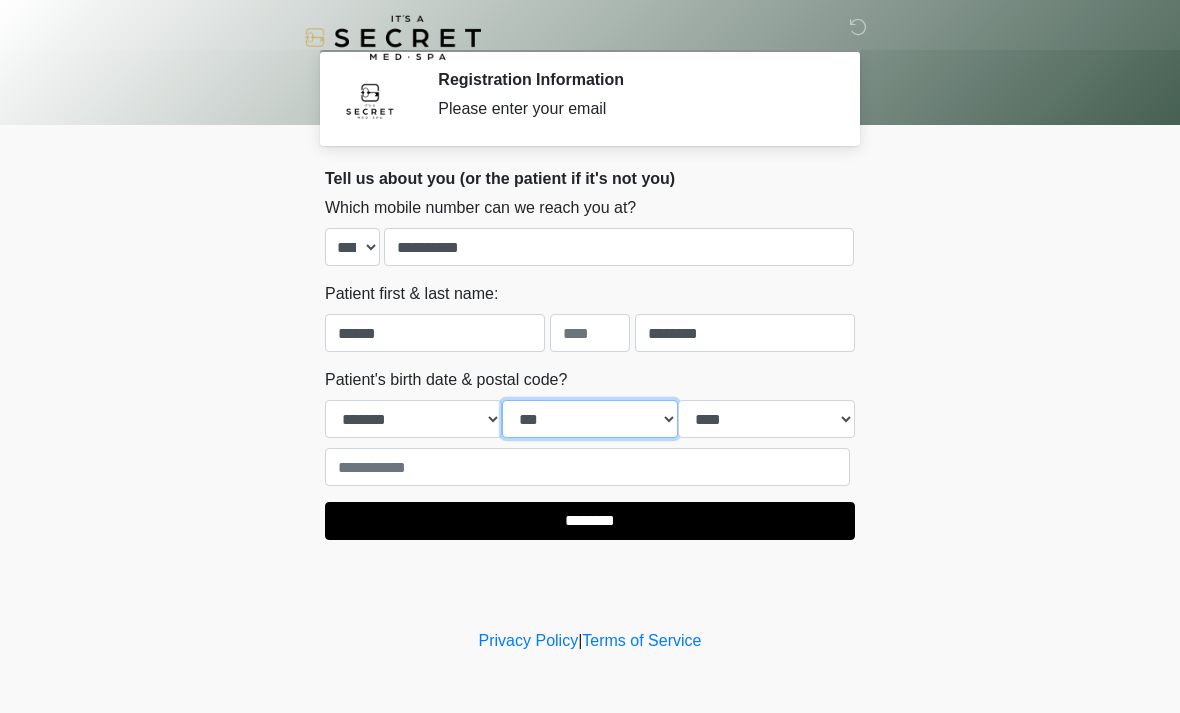 click on "***
*
*
*
*
*
*
*
*
*
**
**
**
**
**
**
**
**
**
**
**
**
**
**
**
**
**
**
**
**
**
**" at bounding box center [590, 419] 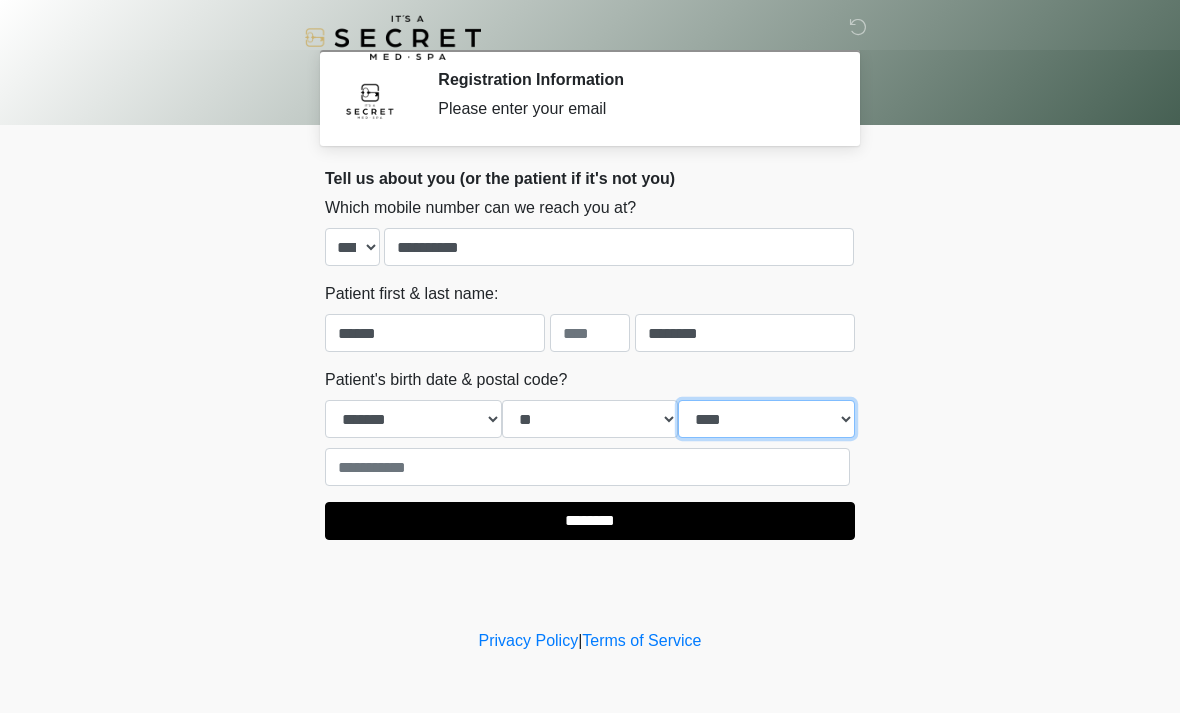click on "****
****
****
****
****
****
****
****
****
****
****
****
****
****
****
****
****
****
****
****
****
****
****
****
****
****
****
****
****
****
****
****
****
****
****
****
****
****
****
****
****
****
****
****
****
****
****
****
****
****
****
****
****
****
****
****
****
****
****
****
****
****
****
****
****
****
****
****
****
****
****
****
****
****
****
****
****
****
****
****
****
****
****
****
****
****
****
****
****
****
****
****
****
****
****
****
****
****
****
****
****
****" at bounding box center [766, 419] 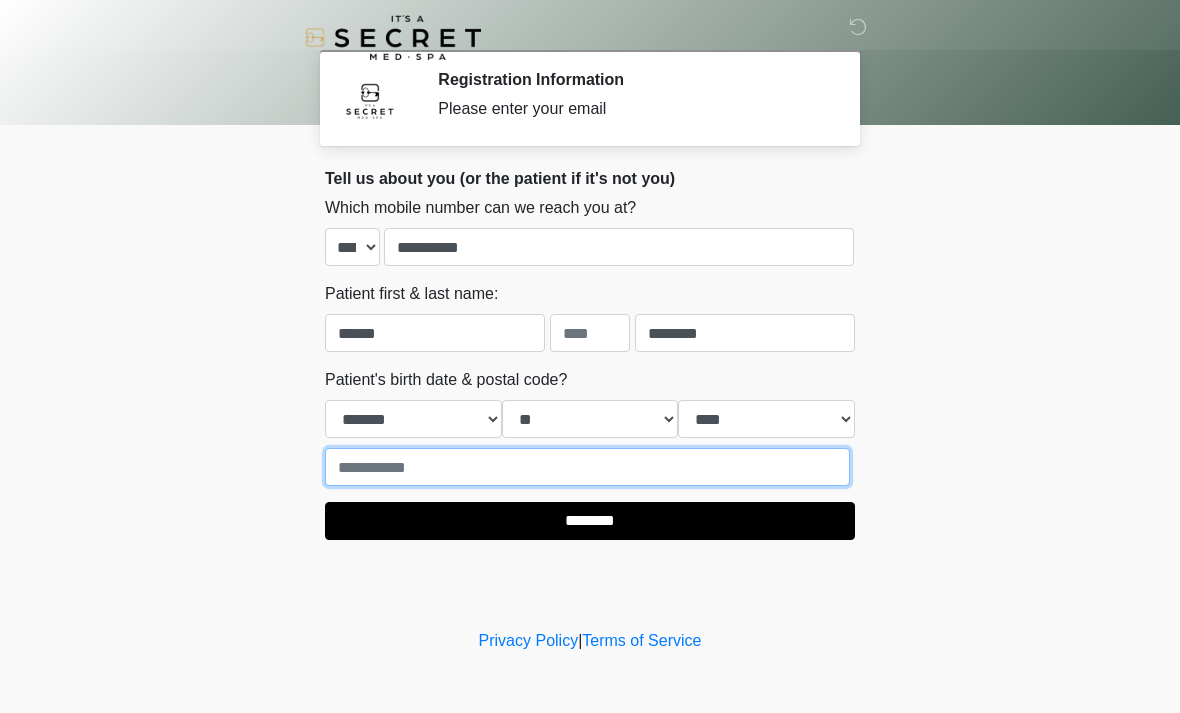 click at bounding box center (587, 467) 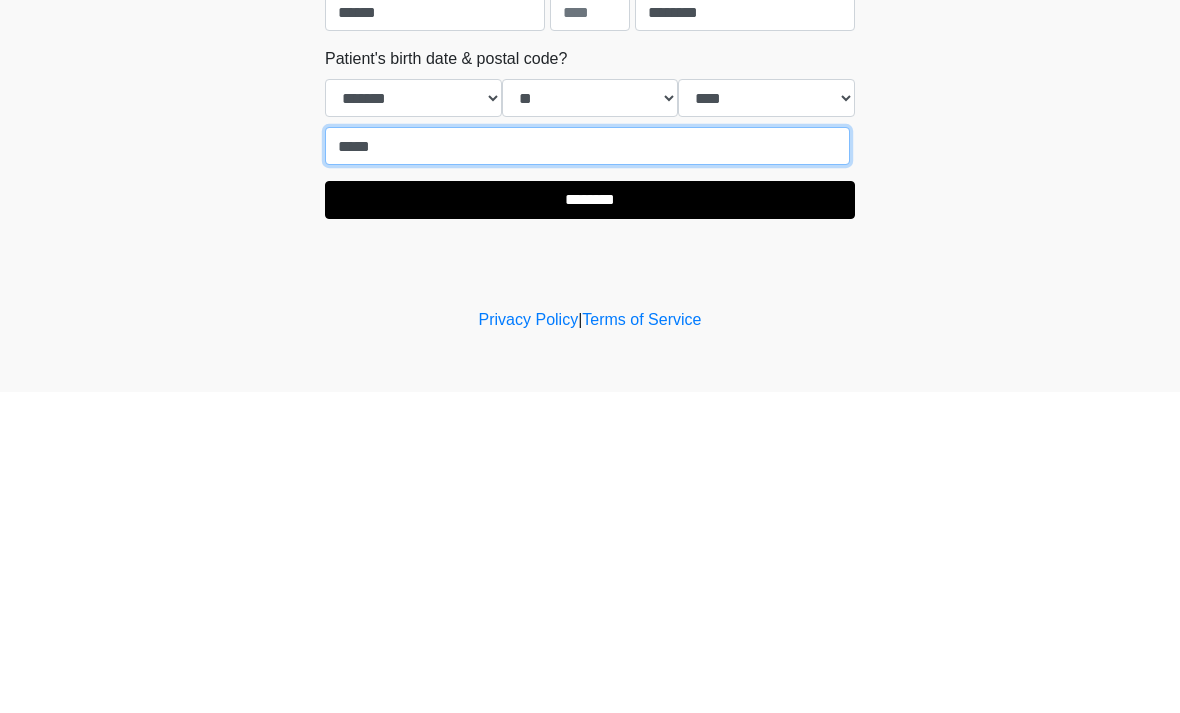 type on "*****" 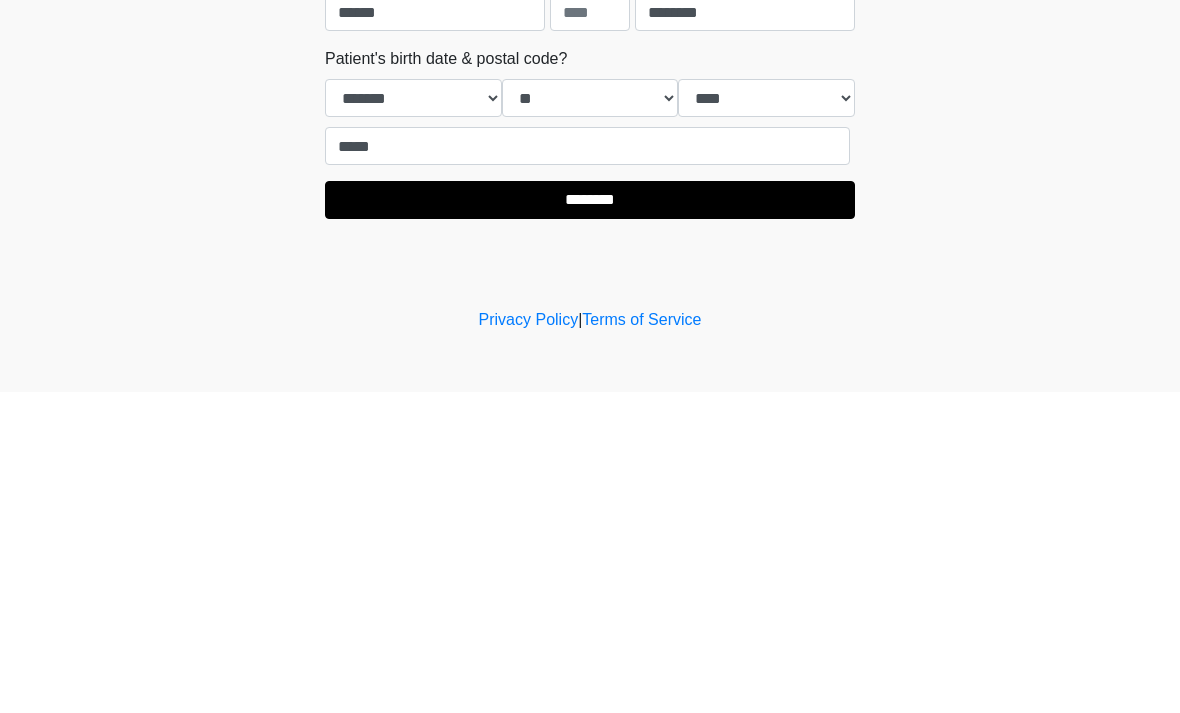 click on "‎ ‎
Registration Information
Please enter your email
Please connect to Wi-Fi now   Provide us with your contact info  Answer some questions about your medical history  Complete a video call with one of our providers
This is the beginning of your  virtual Good Faith Exam .  ﻿﻿﻿﻿﻿﻿﻿﻿ This step is necessary to provide official medical clearance and documentation for your upcoming treatment(s).   ﻿﻿﻿﻿﻿﻿To begin, ﻿﻿﻿﻿﻿﻿ press the continue button below and answer all questions with honesty.
Continue
Please be sure your device is connected to a Wi-Fi Network for quicker service.  .
Continue" at bounding box center (590, 356) 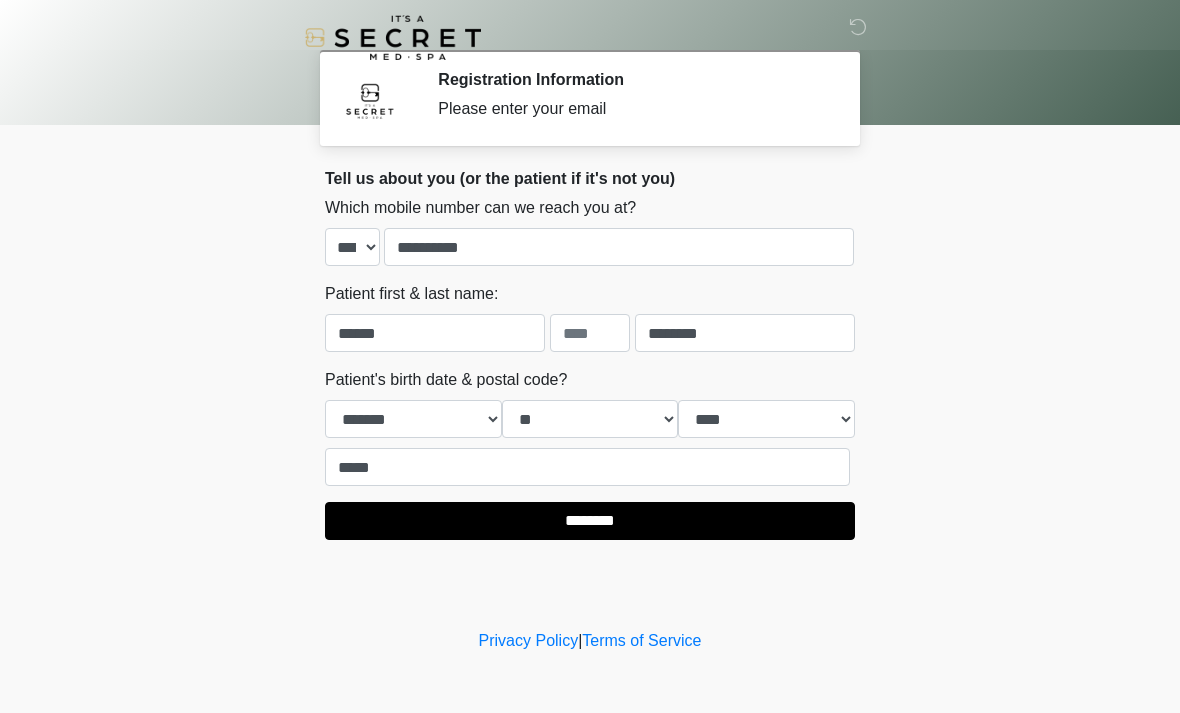 click on "********" at bounding box center (590, 521) 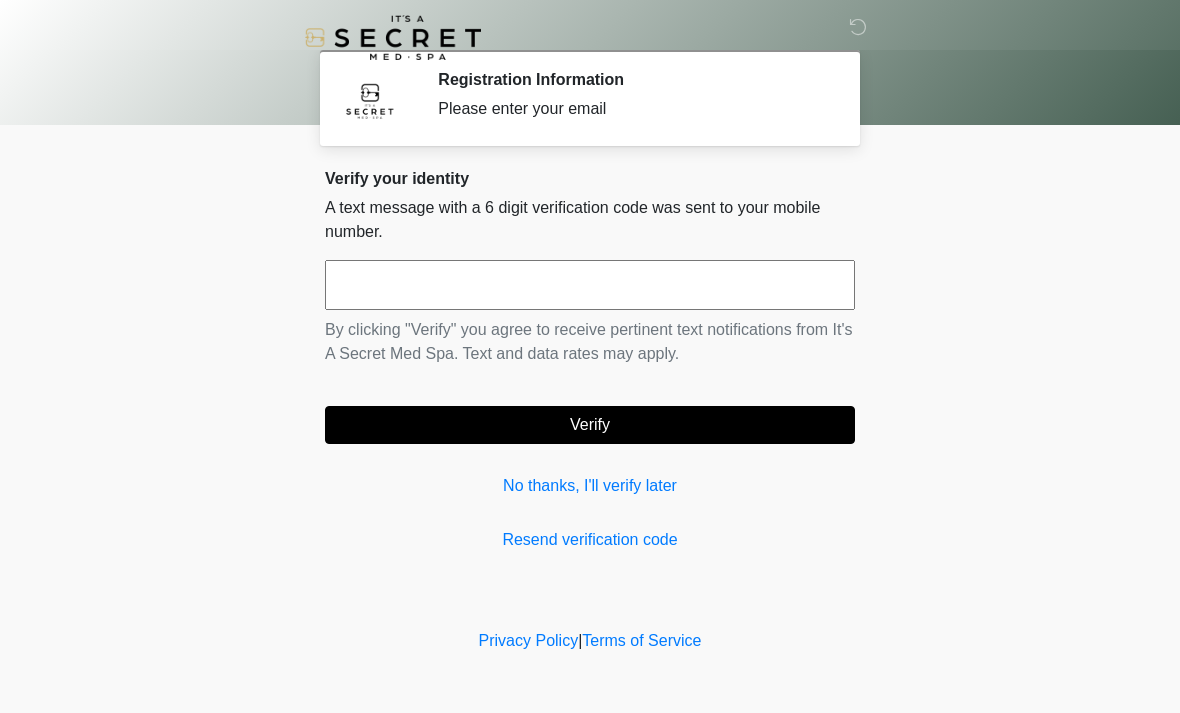 click at bounding box center [590, 285] 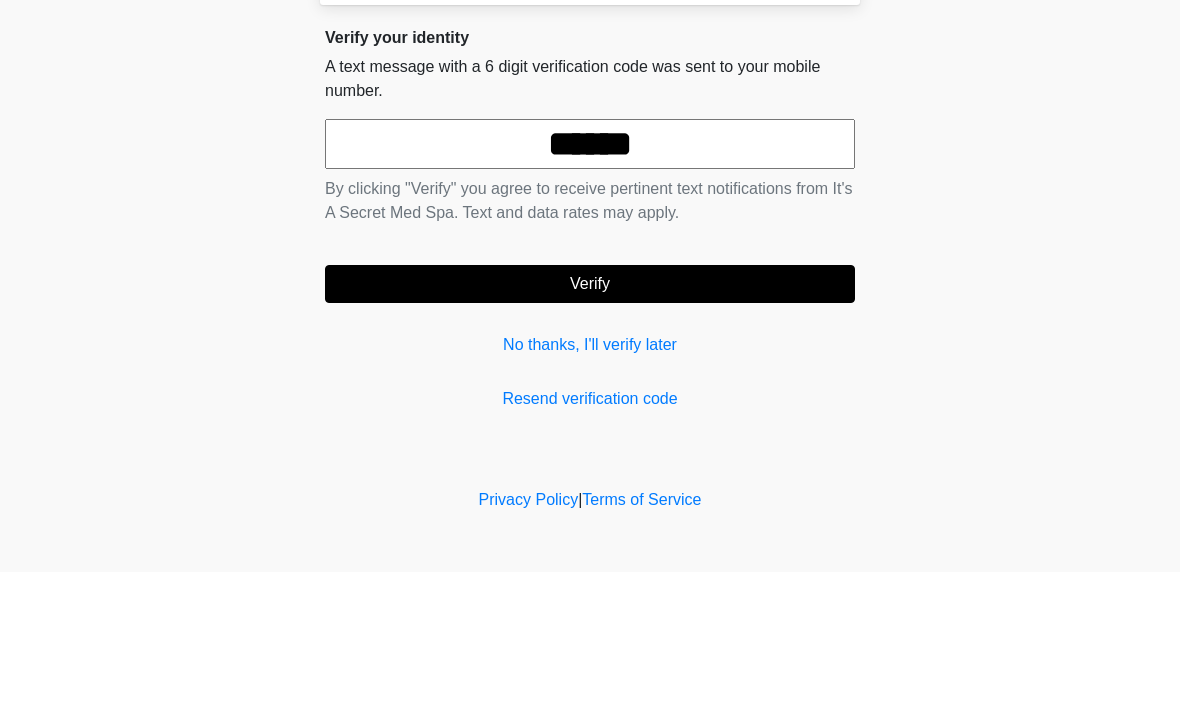 type on "******" 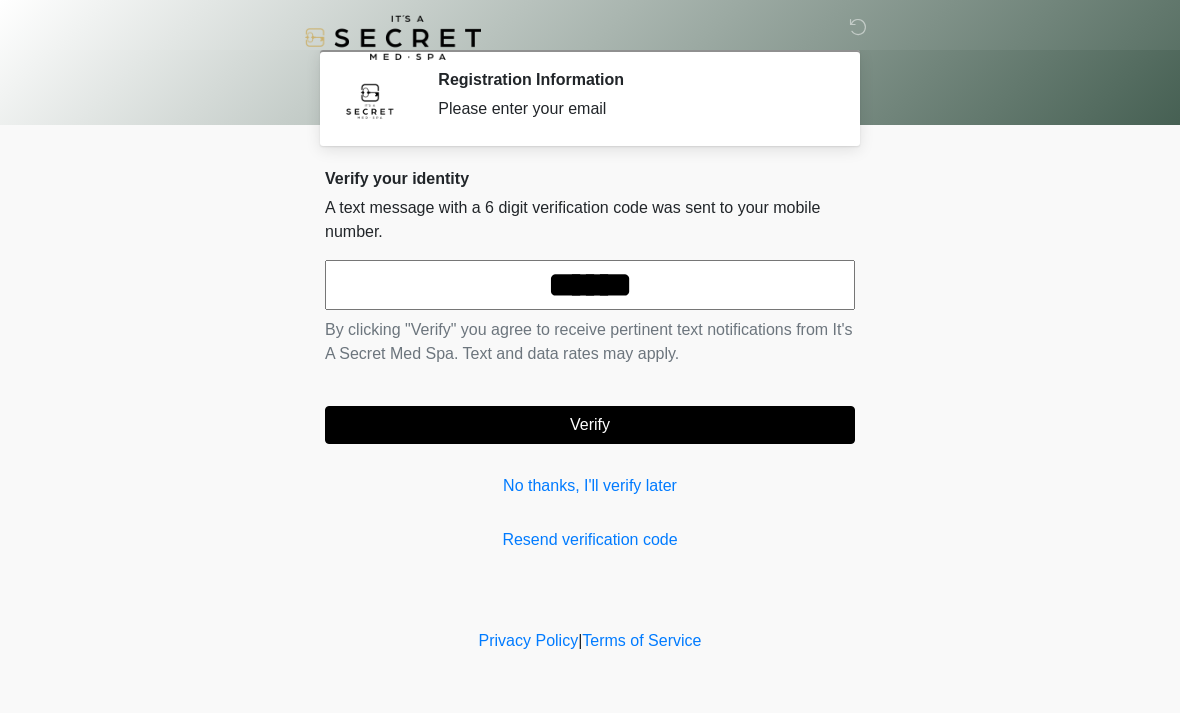 click on "Verify" at bounding box center (590, 425) 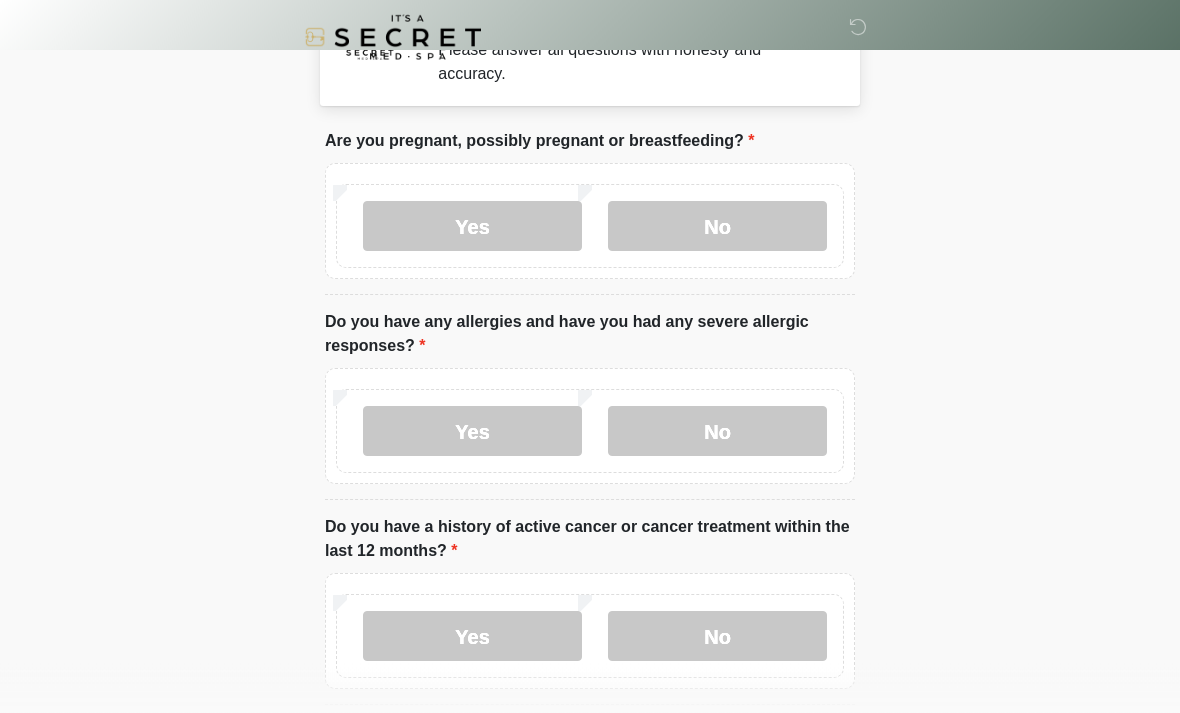 scroll, scrollTop: 0, scrollLeft: 0, axis: both 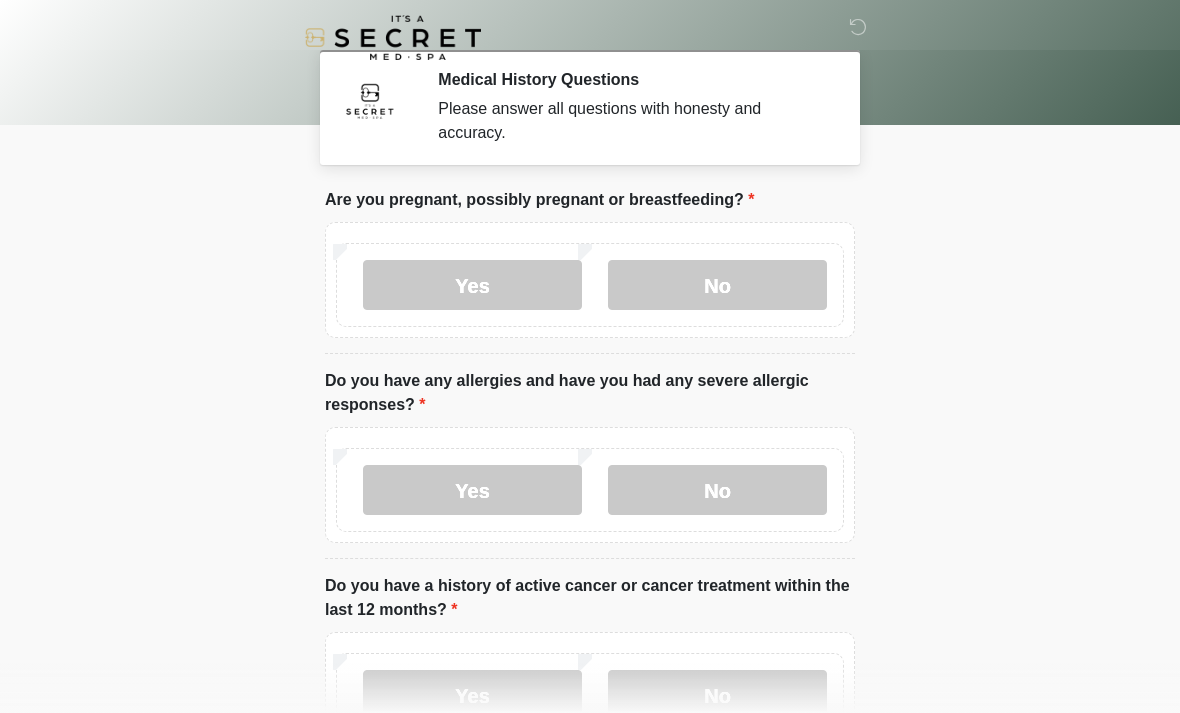 click on "No" at bounding box center (717, 285) 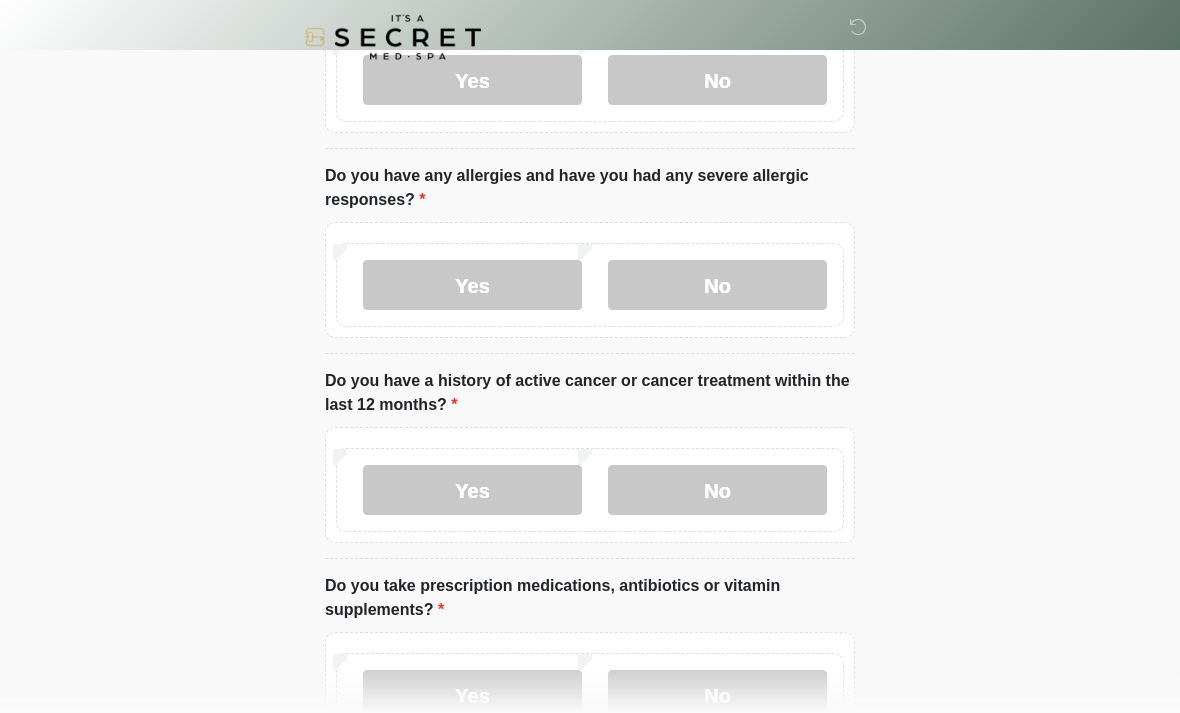 scroll, scrollTop: 205, scrollLeft: 0, axis: vertical 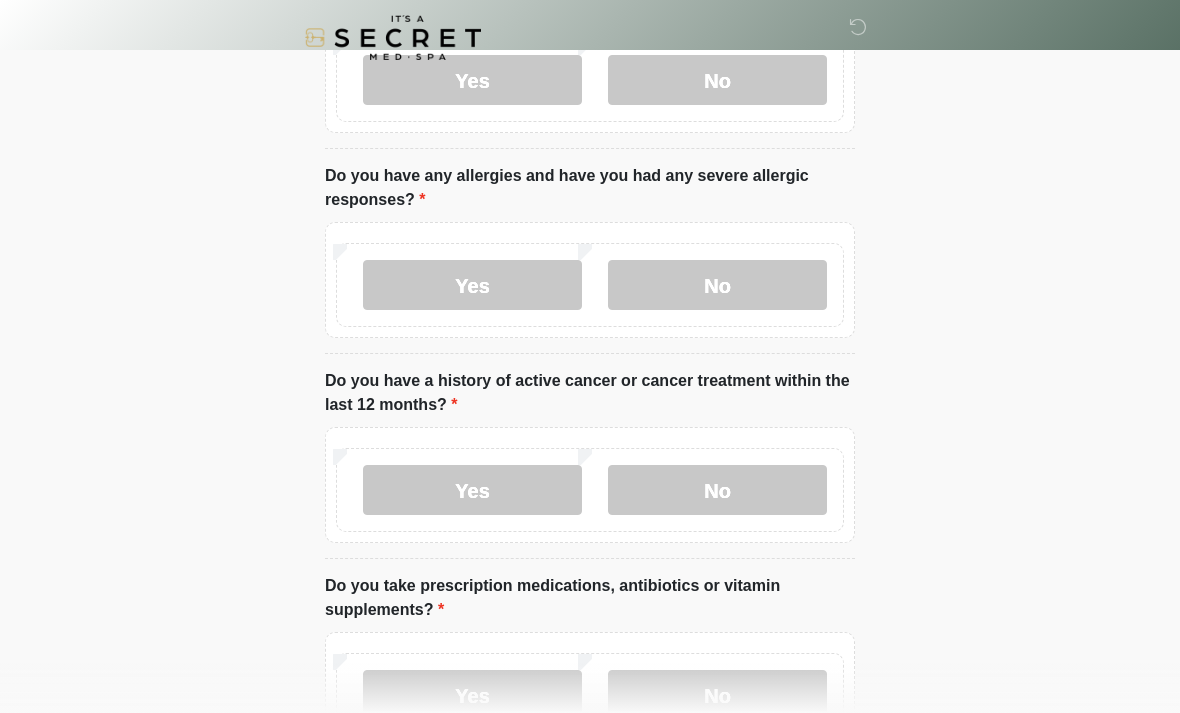 click on "No" at bounding box center [717, 490] 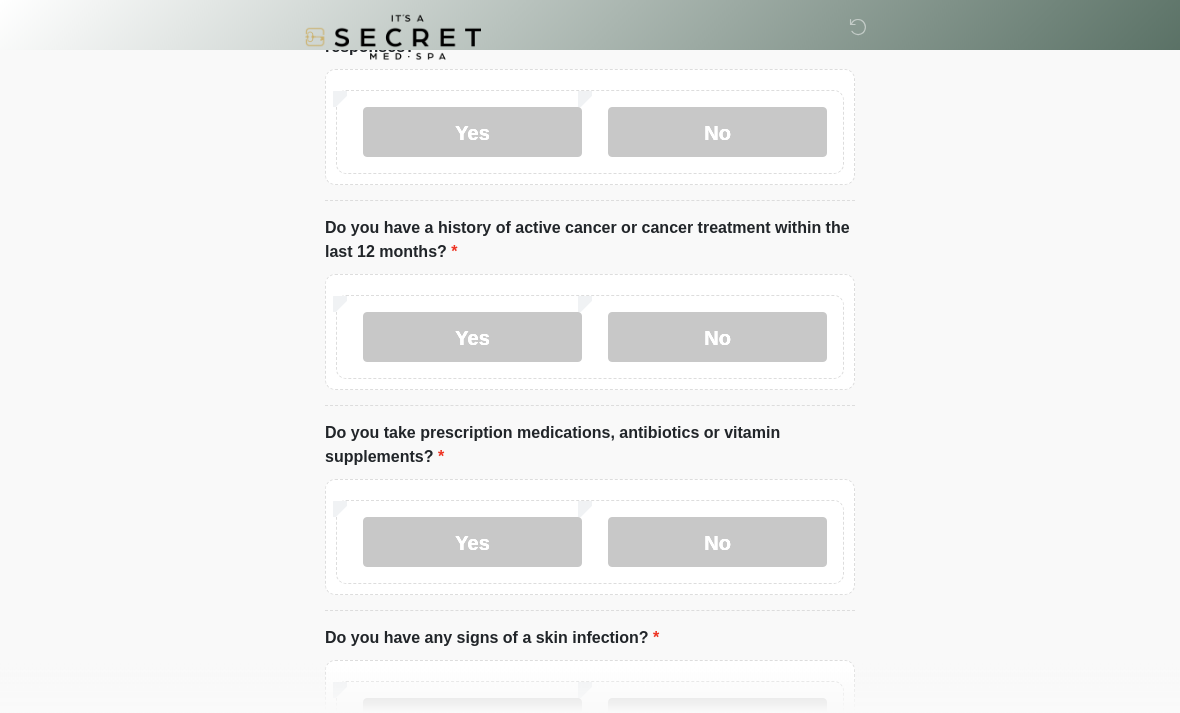 click on "No" at bounding box center (717, 543) 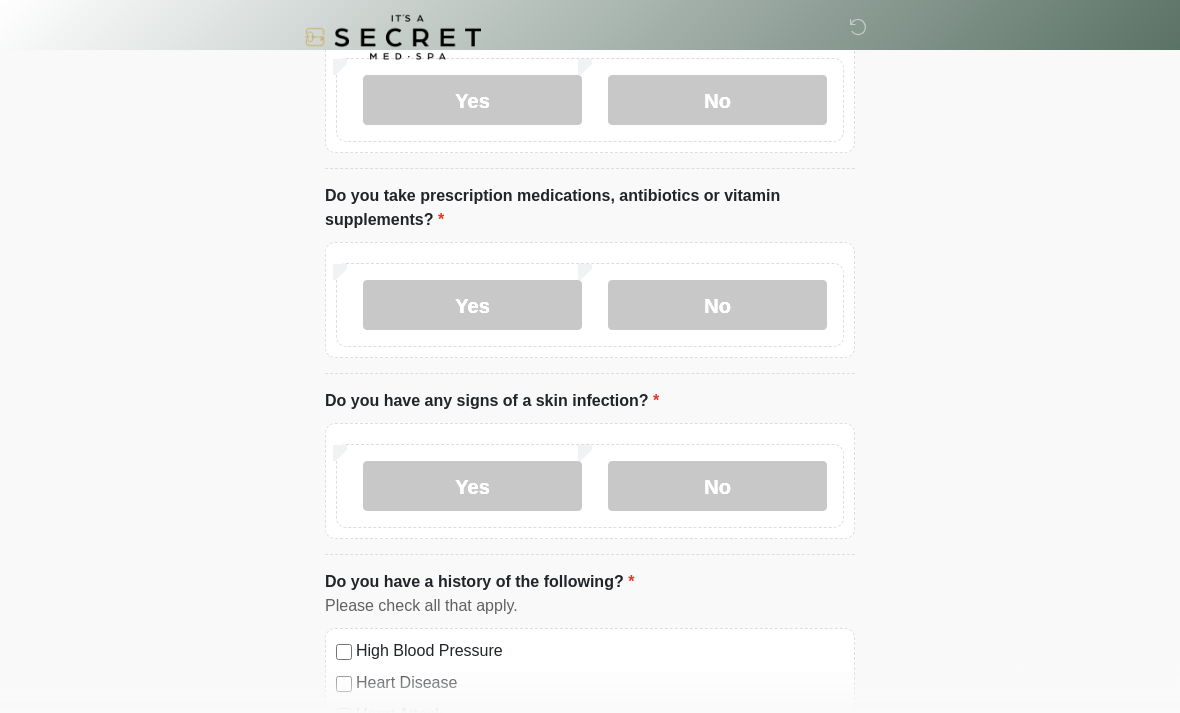 click on "No" at bounding box center (717, 487) 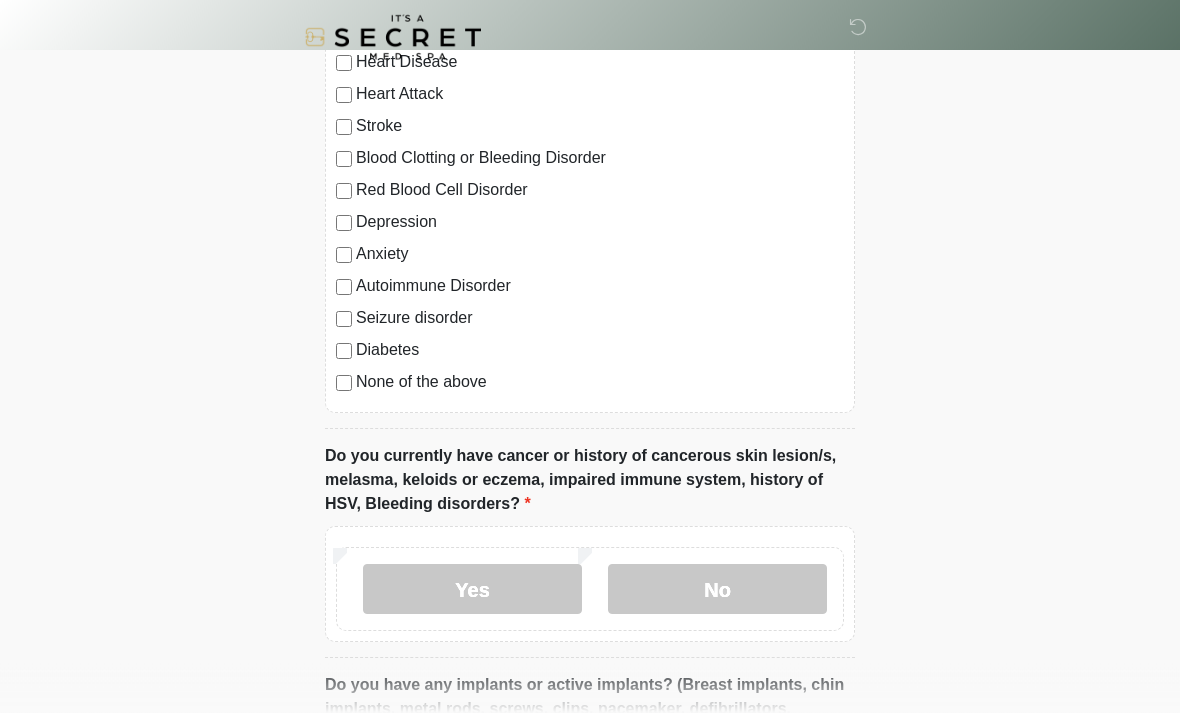 scroll, scrollTop: 1246, scrollLeft: 0, axis: vertical 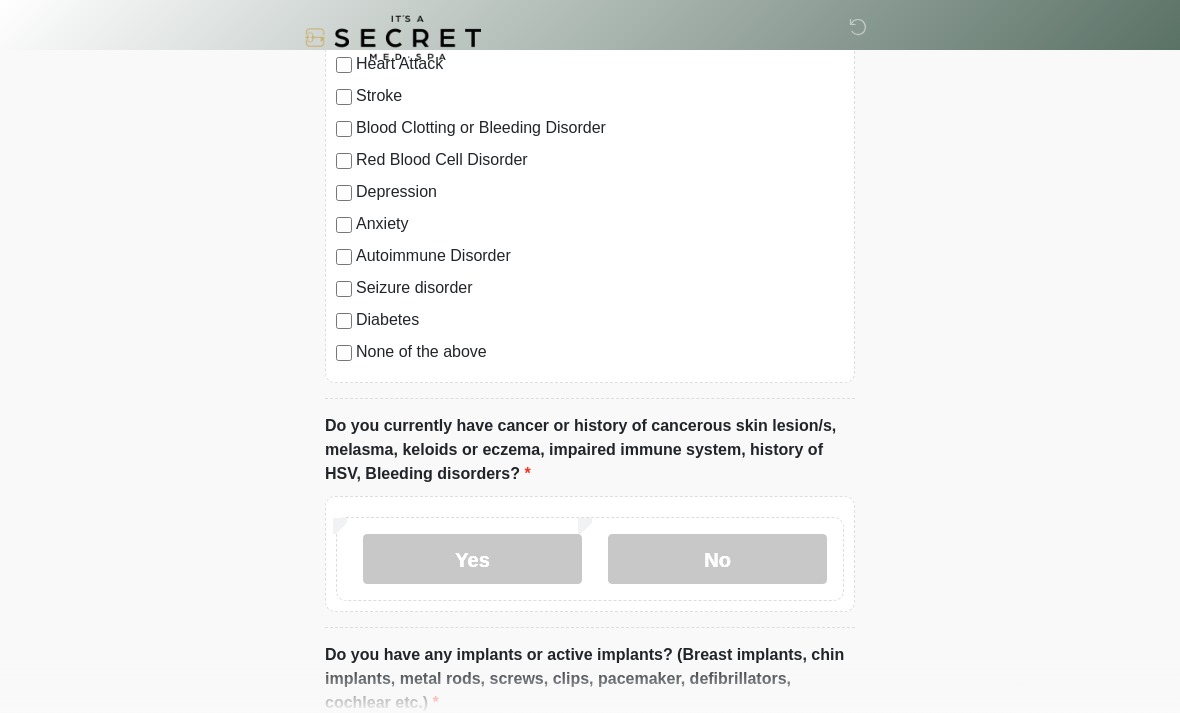 click on "No" at bounding box center (717, 559) 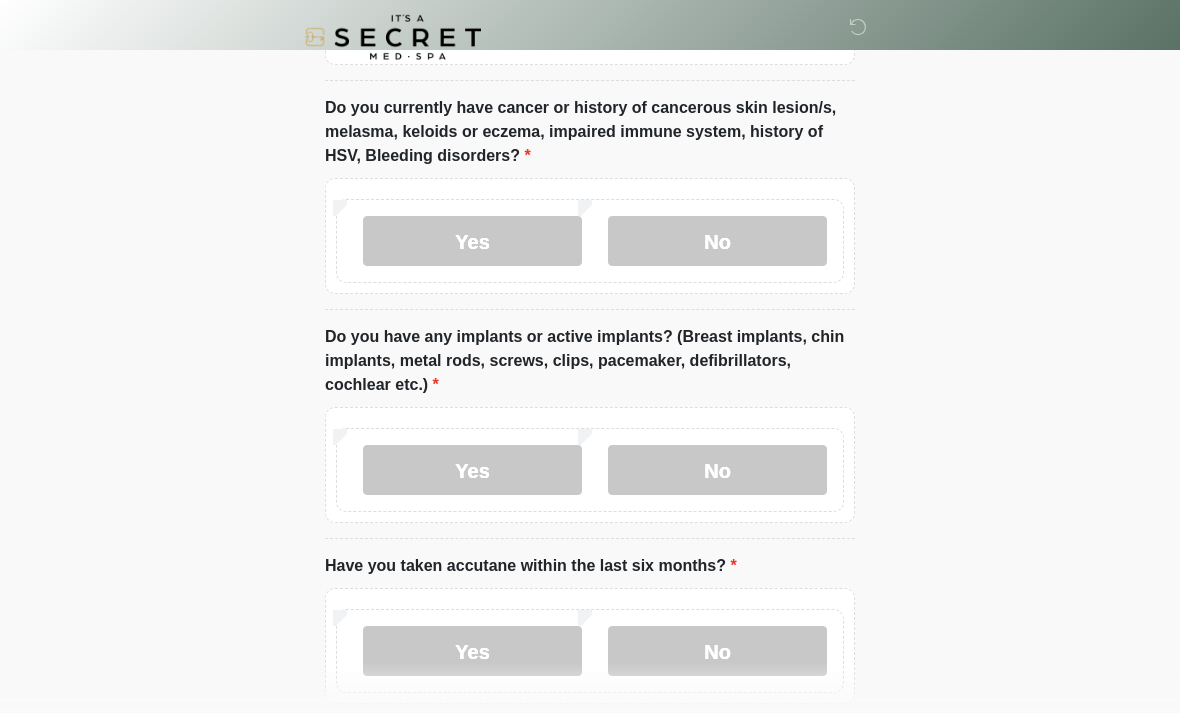 scroll, scrollTop: 1565, scrollLeft: 0, axis: vertical 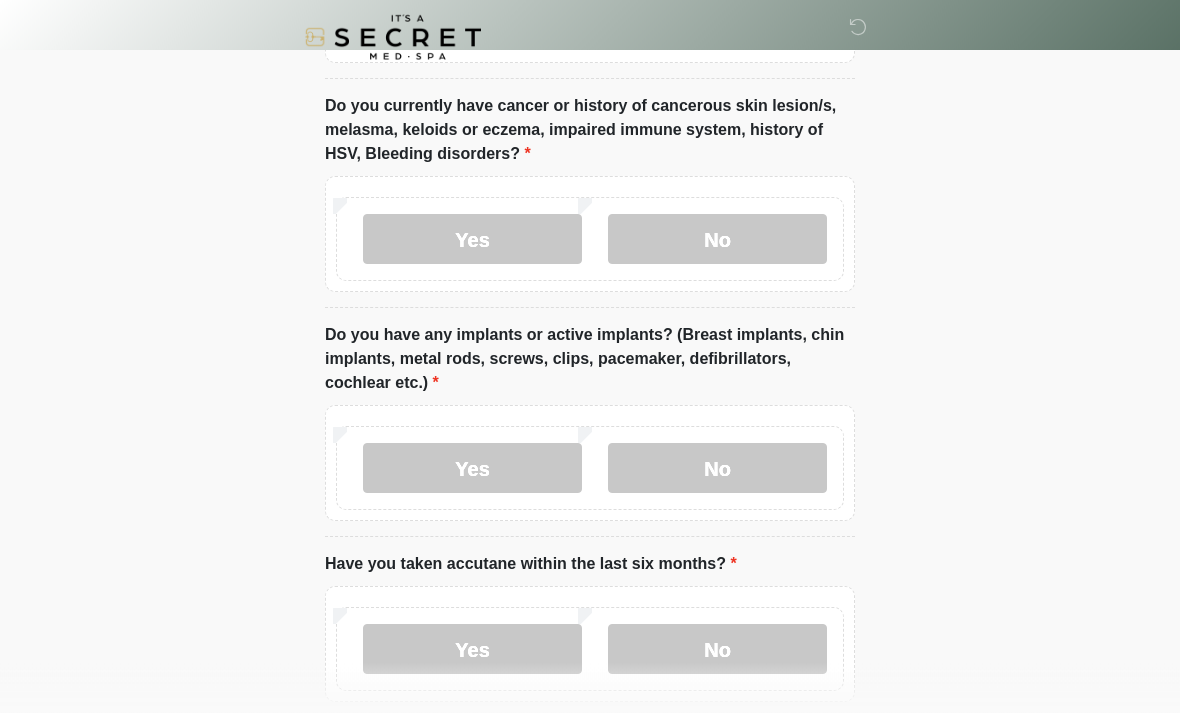 click on "No" at bounding box center (717, 469) 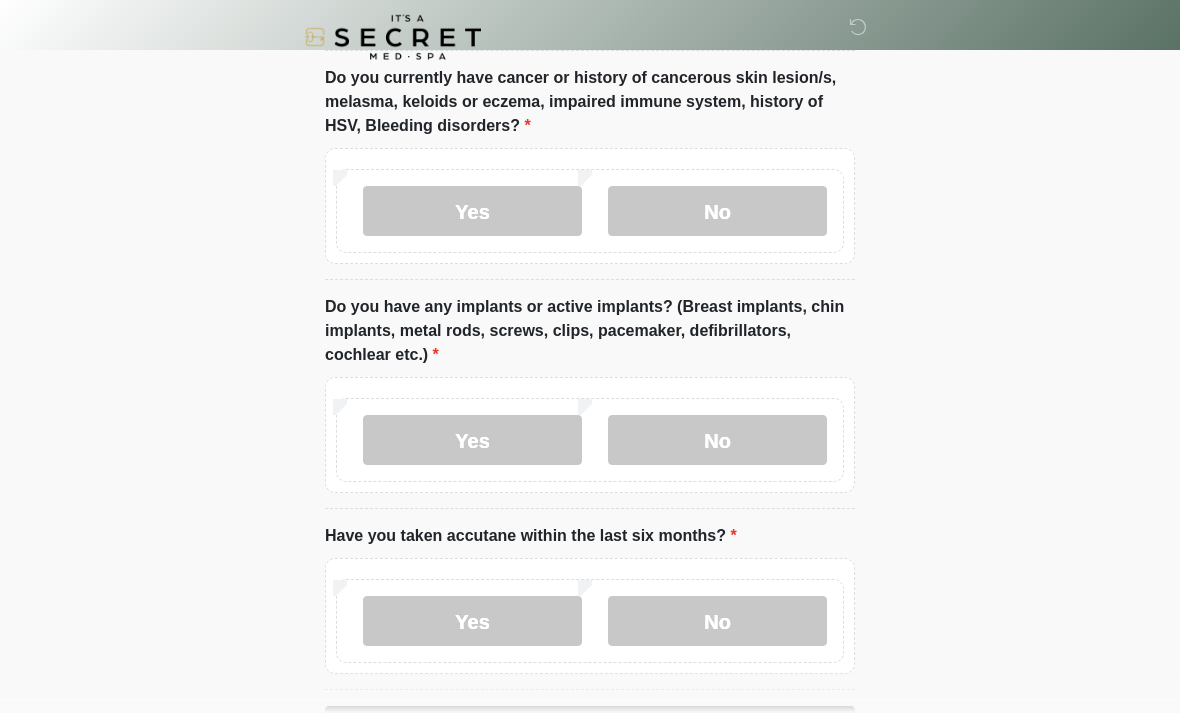 scroll, scrollTop: 1665, scrollLeft: 0, axis: vertical 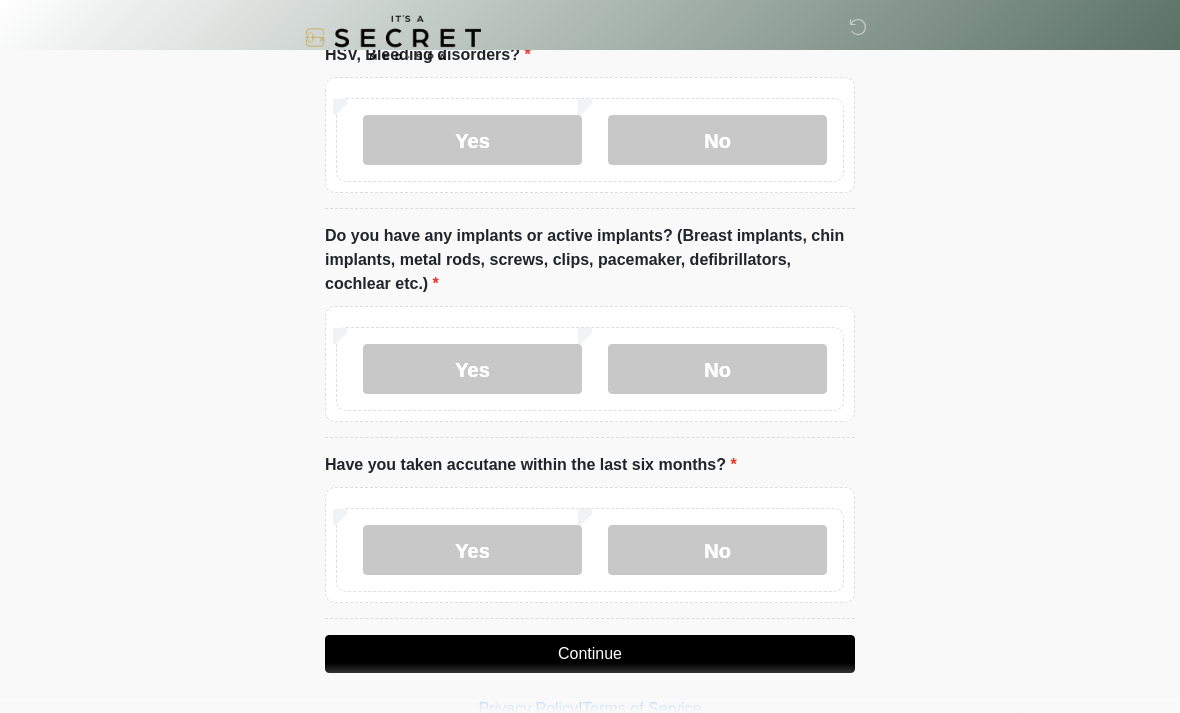 click on "No" at bounding box center [717, 550] 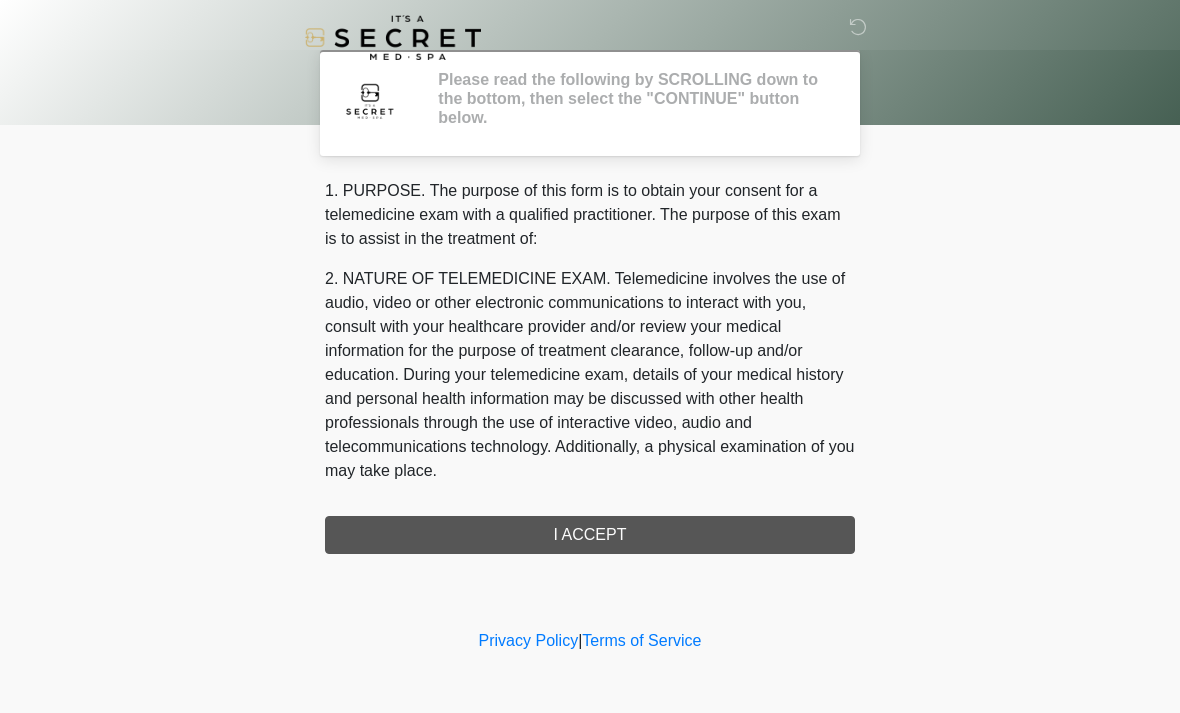 scroll, scrollTop: 0, scrollLeft: 0, axis: both 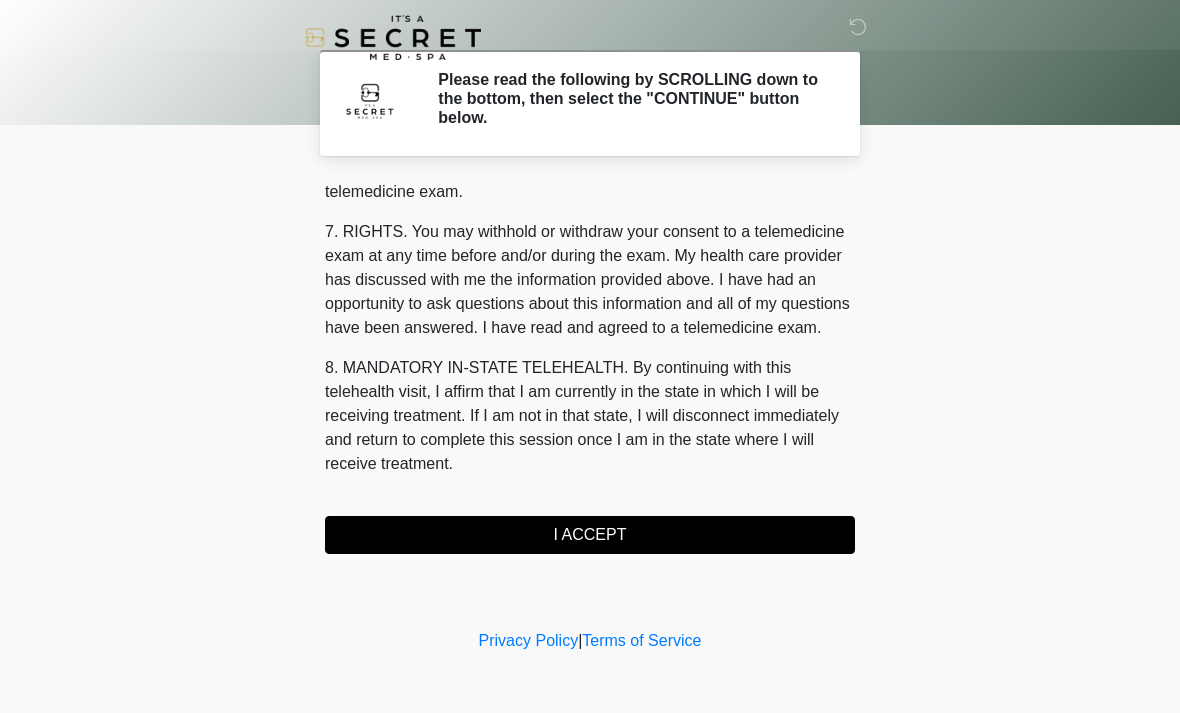 click on "I ACCEPT" at bounding box center [590, 535] 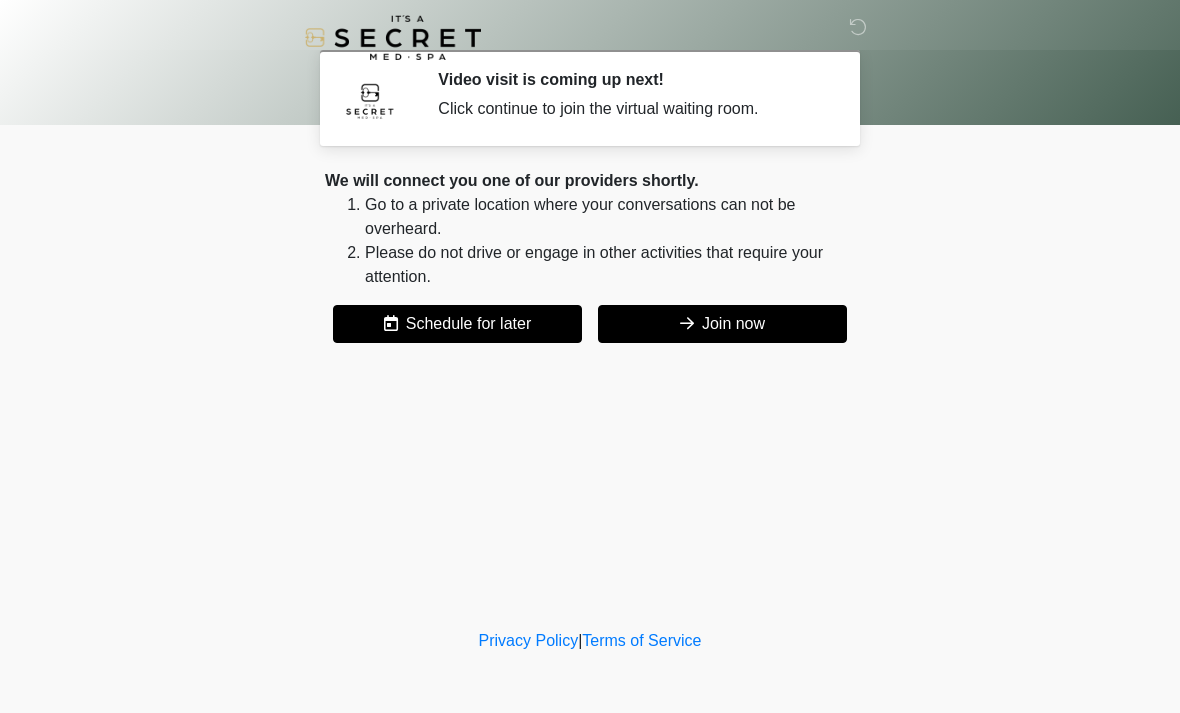 click on "Schedule for later" at bounding box center (457, 324) 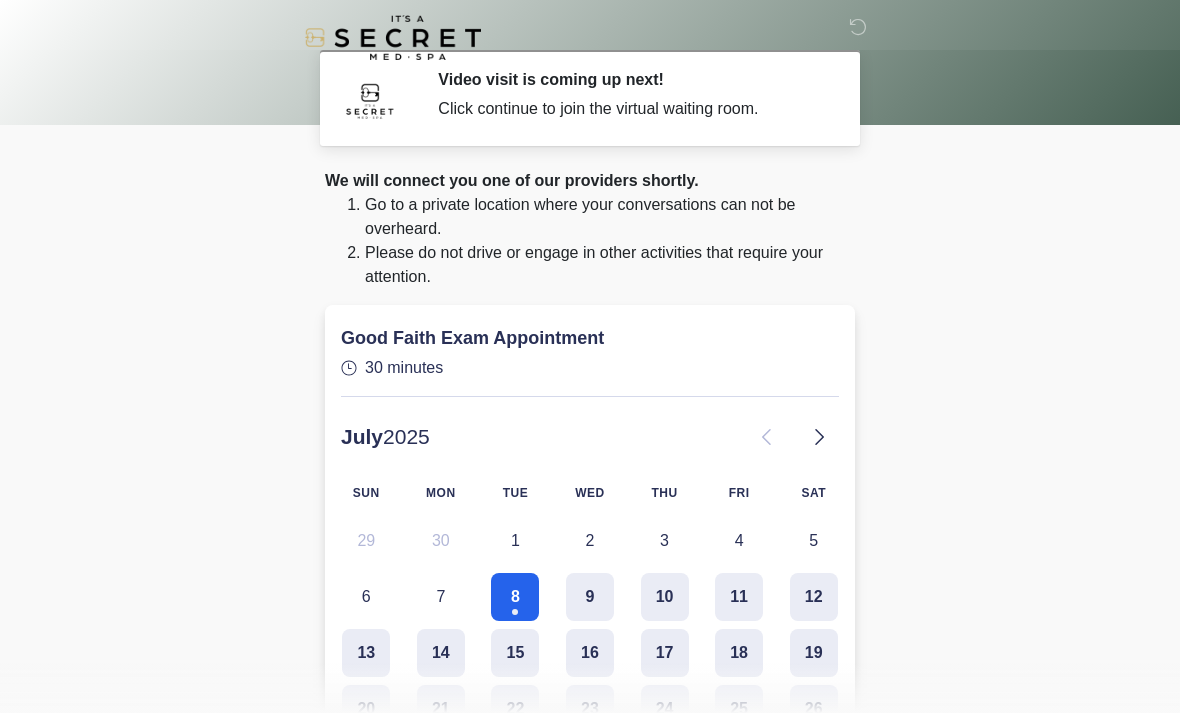 click on "‎ ‎
Video visit is coming up next!
Click continue to join the virtual waiting room.
Please connect to Wi-Fi now   Provide us with your contact info  Answer some questions about your medical history  Complete a video call with one of our providers
This is the beginning of your  virtual Good Faith Exam .  ﻿﻿﻿﻿﻿﻿﻿﻿ This step is necessary to provide official medical clearance and documentation for your upcoming treatment(s).   ﻿﻿﻿﻿﻿﻿To begin, ﻿﻿﻿﻿﻿﻿ press the continue button below and answer all questions with honesty.
Continue
Please be sure your device is connected to a Wi-Fi Network for quicker service. Otherwise, you may experience connectivity issues with your provider and cause unnecessary delays  .
Continue" at bounding box center (590, 623) 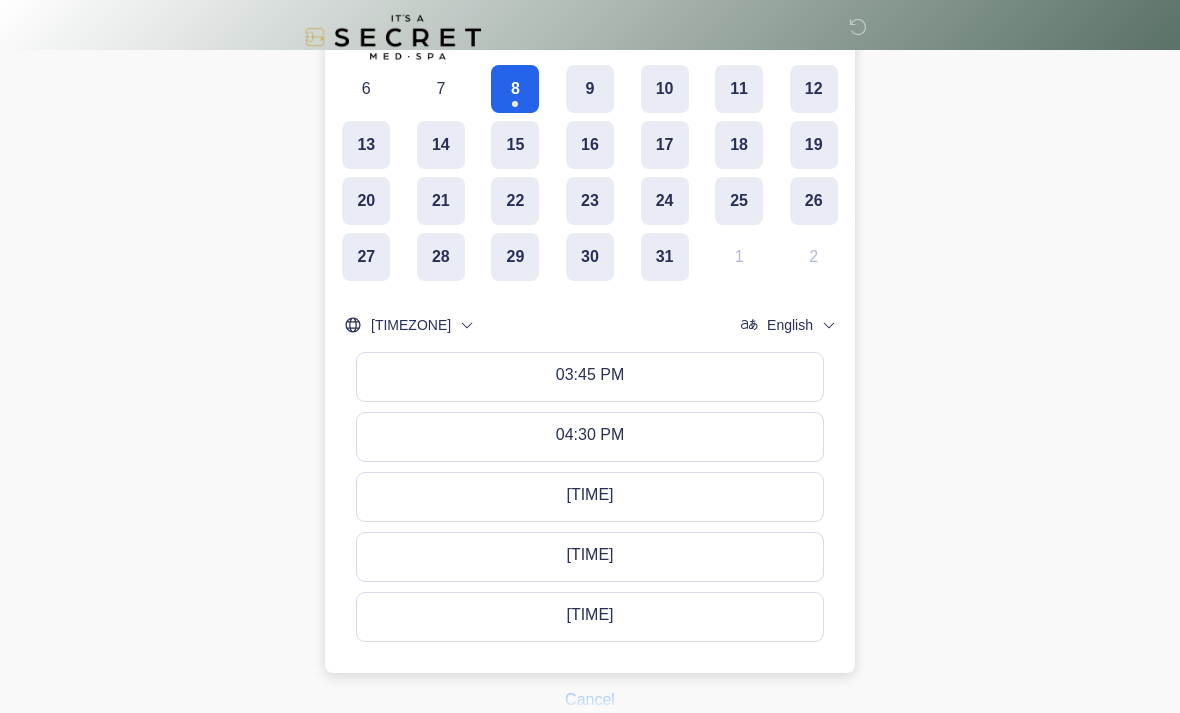 scroll, scrollTop: 555, scrollLeft: 0, axis: vertical 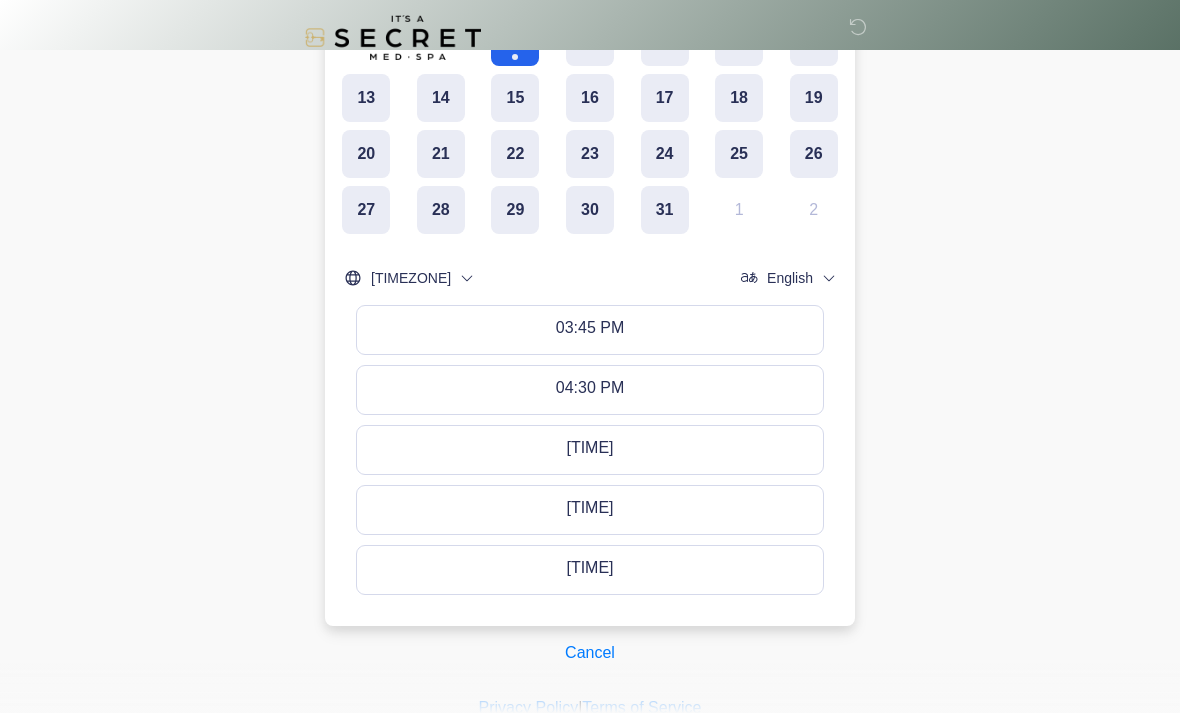 click on "Cancel" at bounding box center (590, 653) 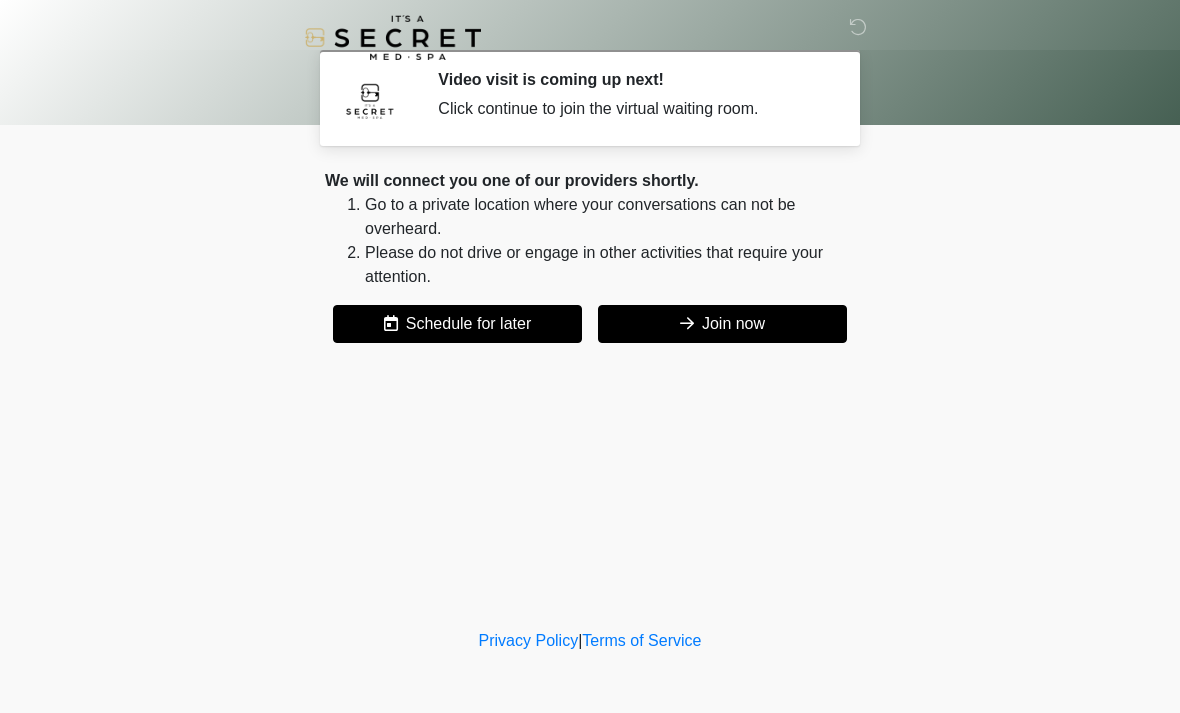 click on "Join now" at bounding box center [722, 324] 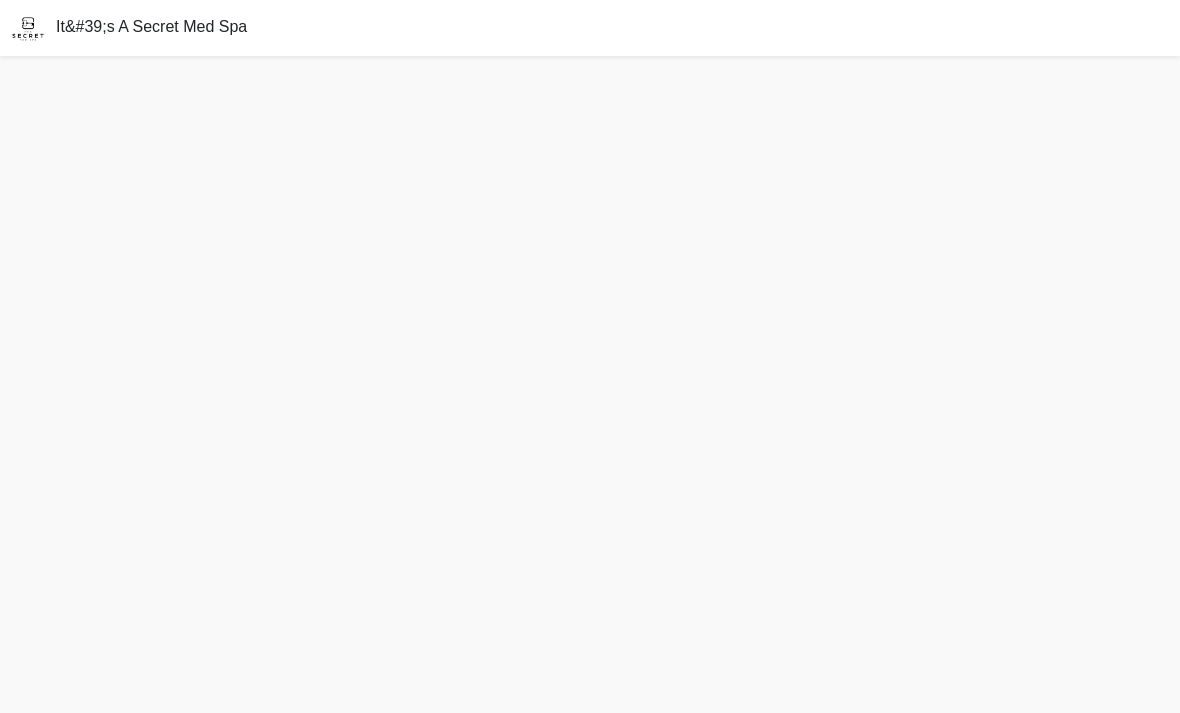 scroll, scrollTop: 0, scrollLeft: 0, axis: both 